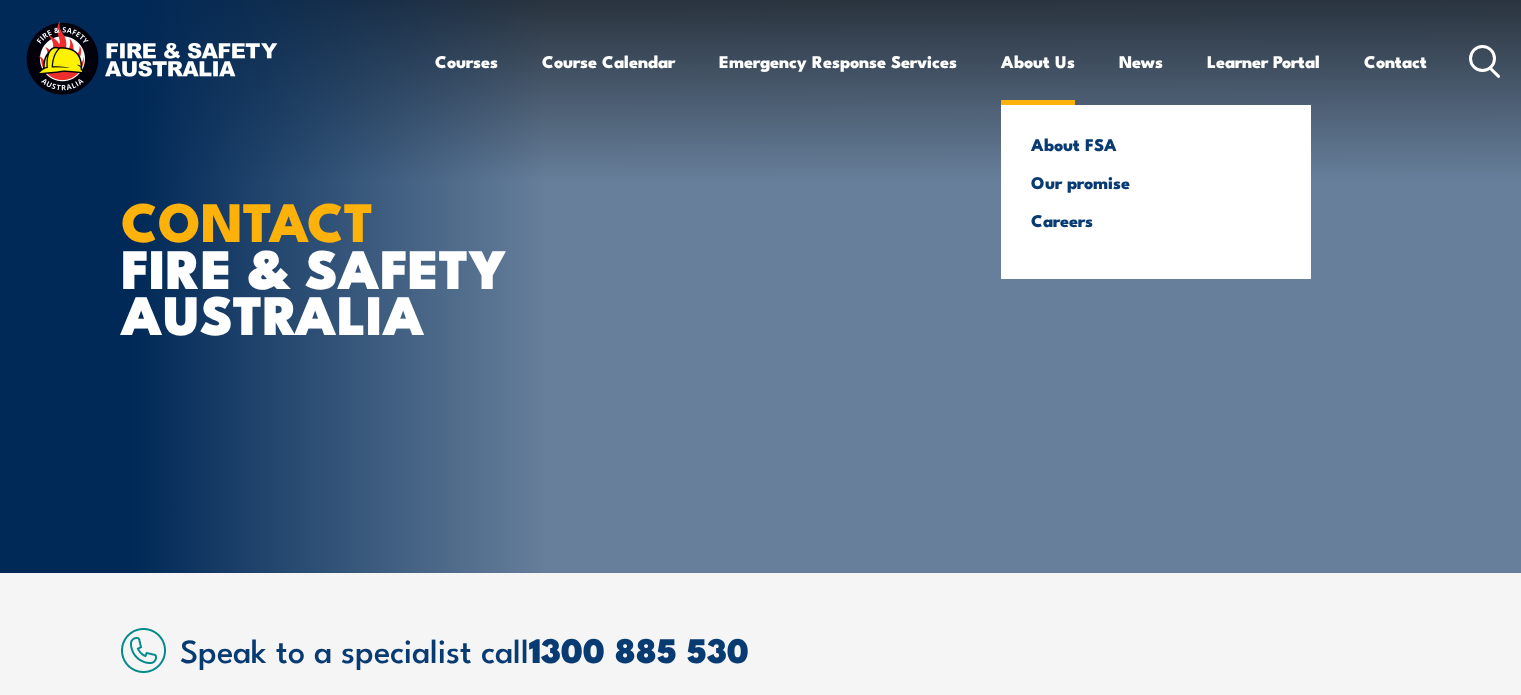 scroll, scrollTop: 0, scrollLeft: 0, axis: both 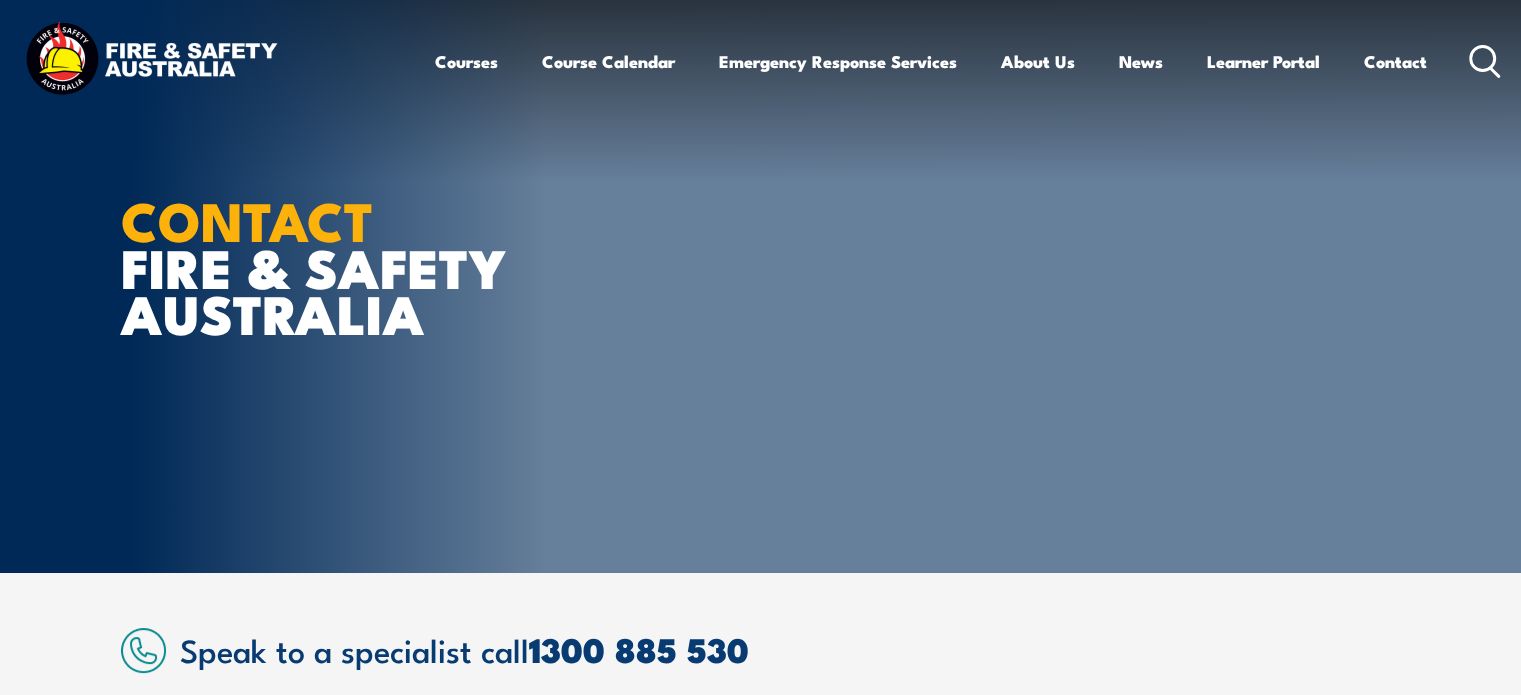 click 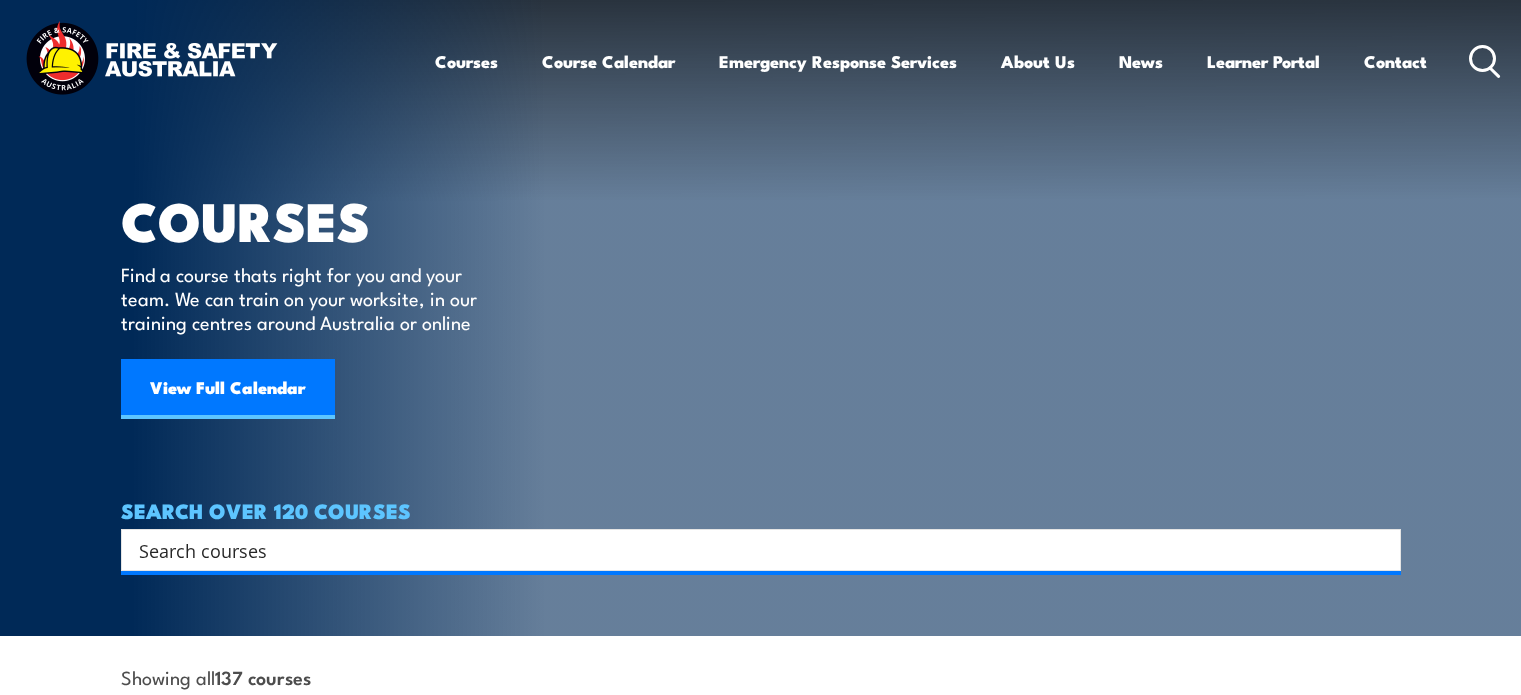 scroll, scrollTop: 0, scrollLeft: 0, axis: both 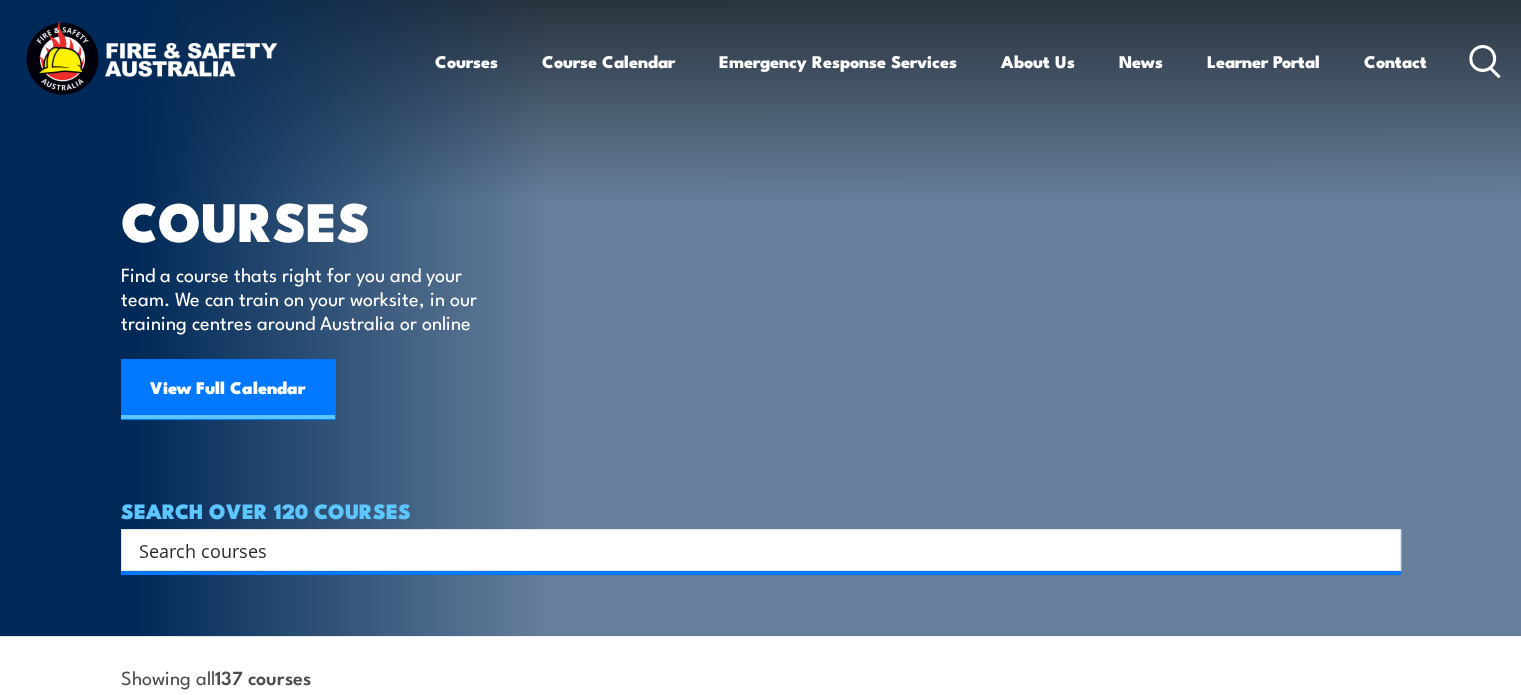 click at bounding box center [748, 550] 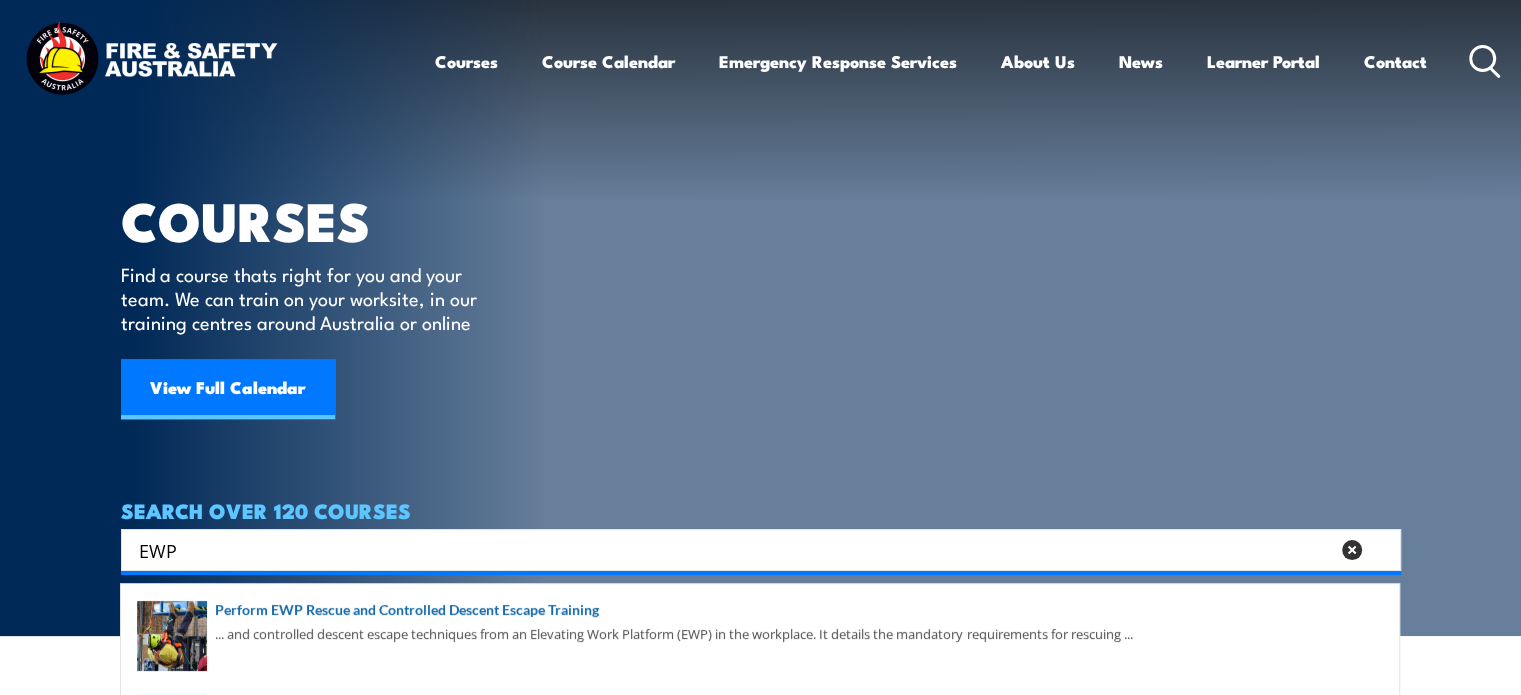 type on "EWP" 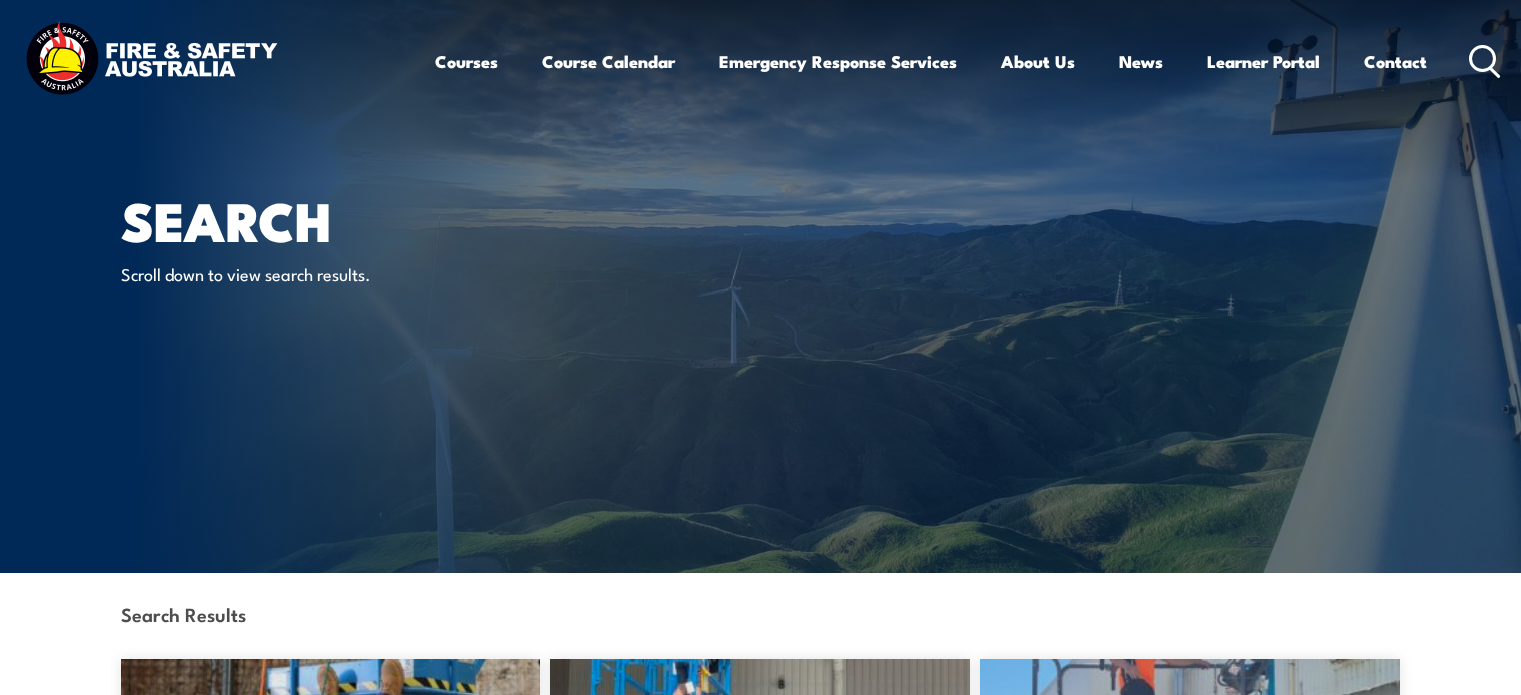 scroll, scrollTop: 0, scrollLeft: 0, axis: both 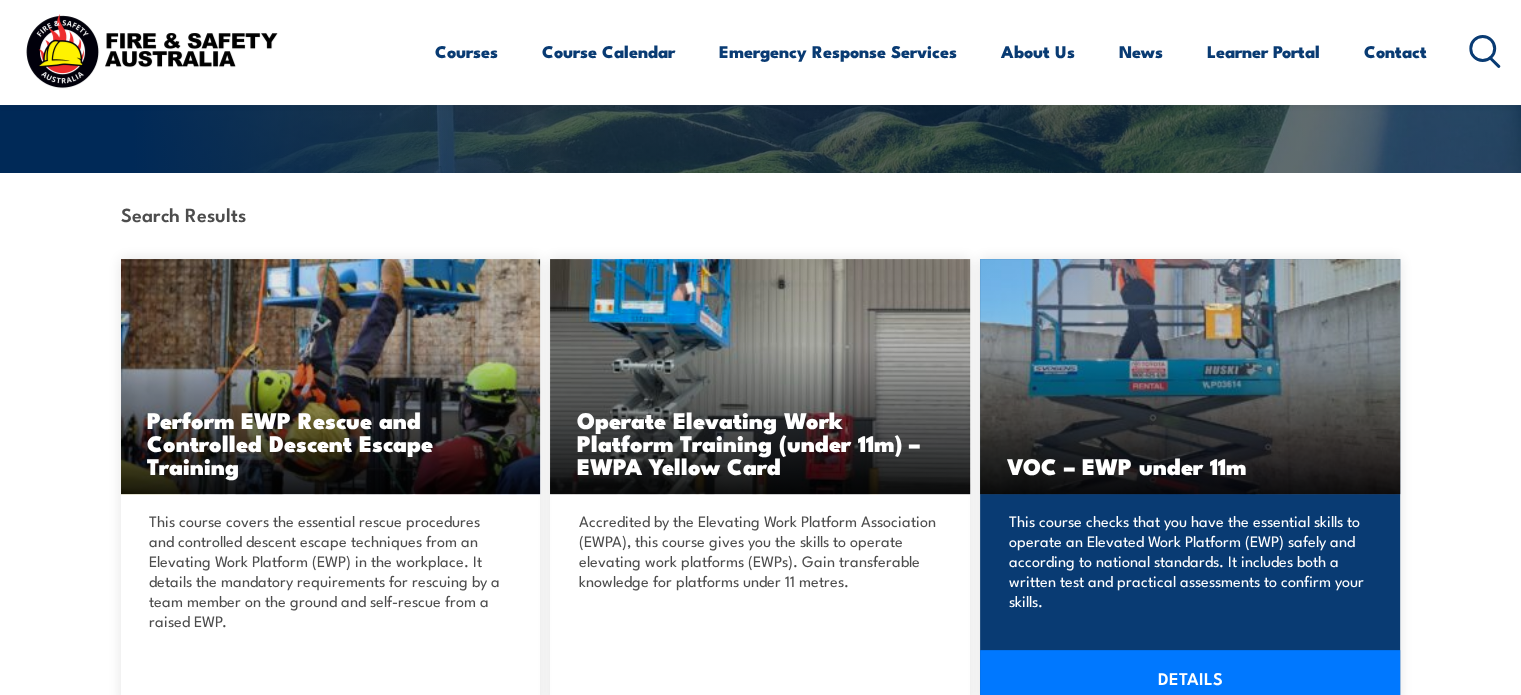click on "DETAILS" at bounding box center [1190, 678] 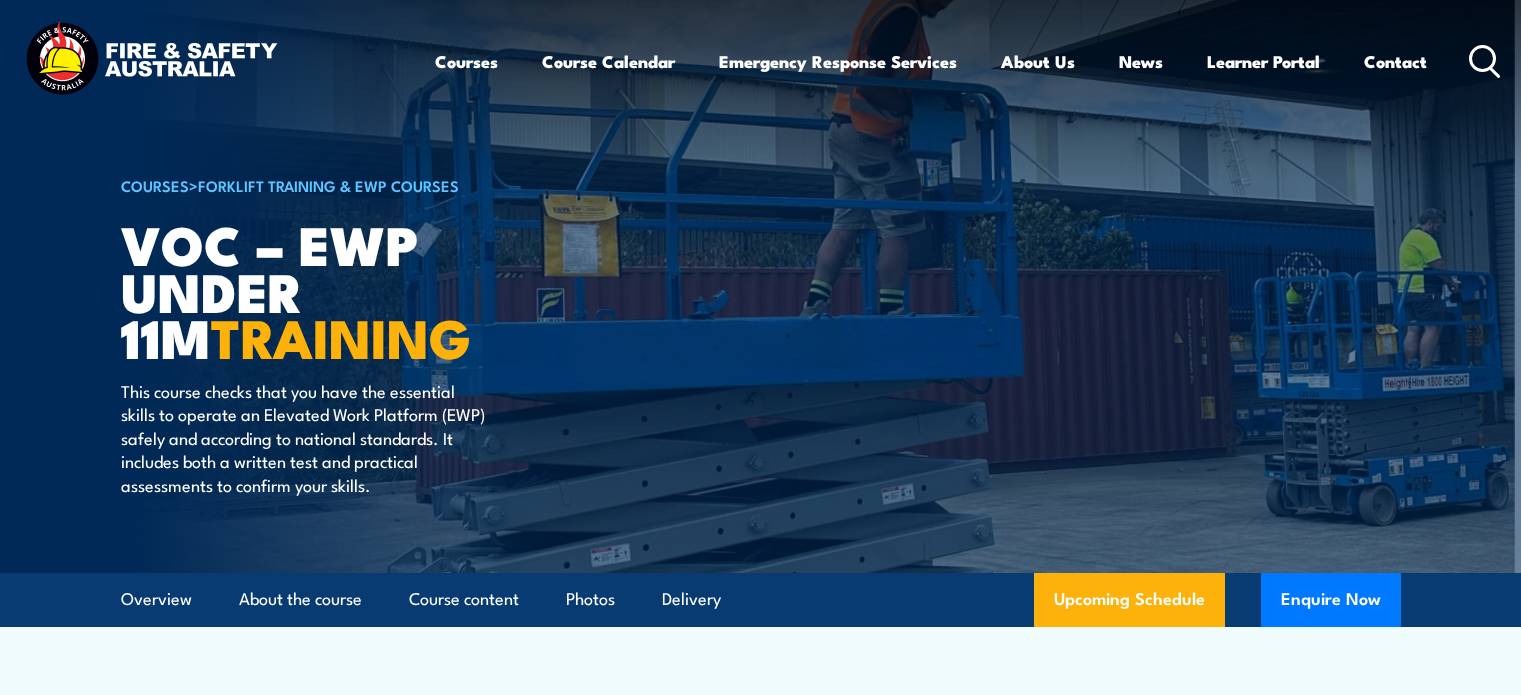 scroll, scrollTop: 0, scrollLeft: 0, axis: both 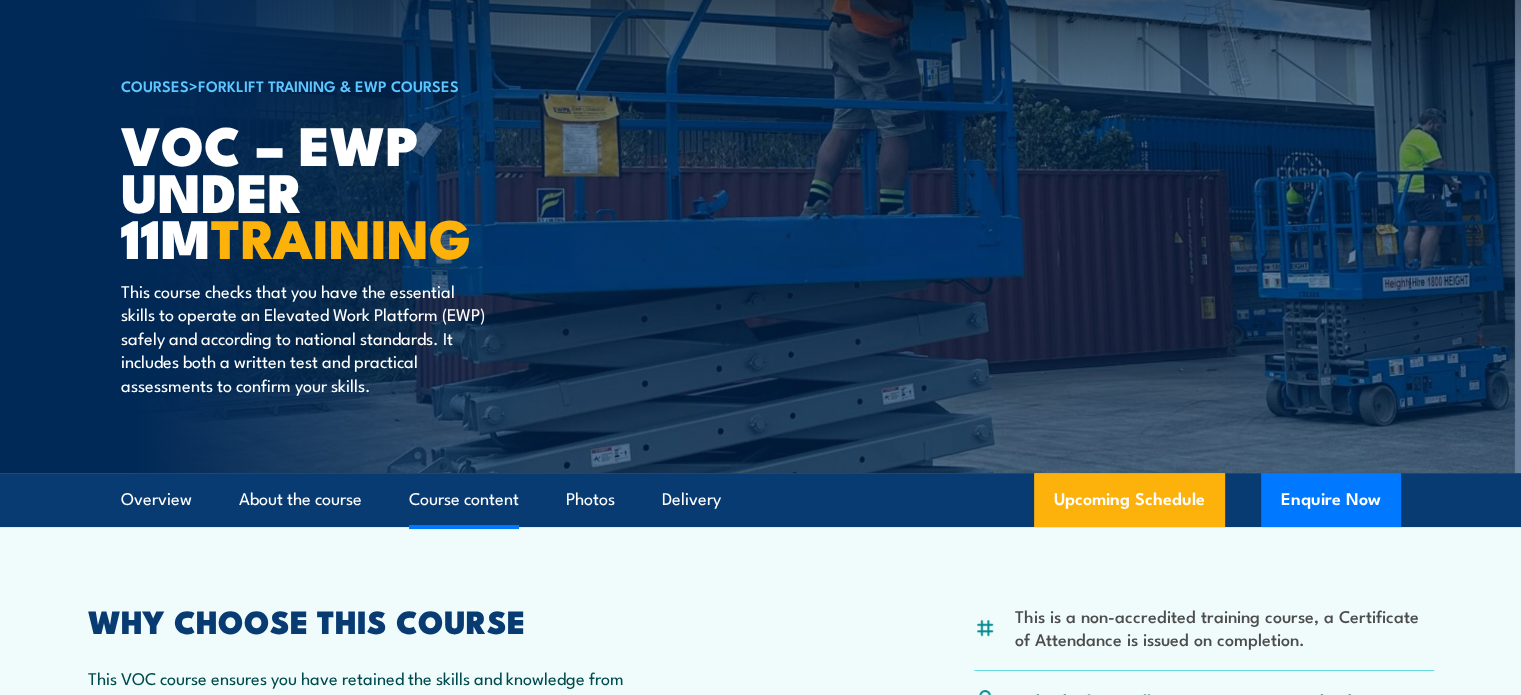 click on "Course content" at bounding box center (464, 499) 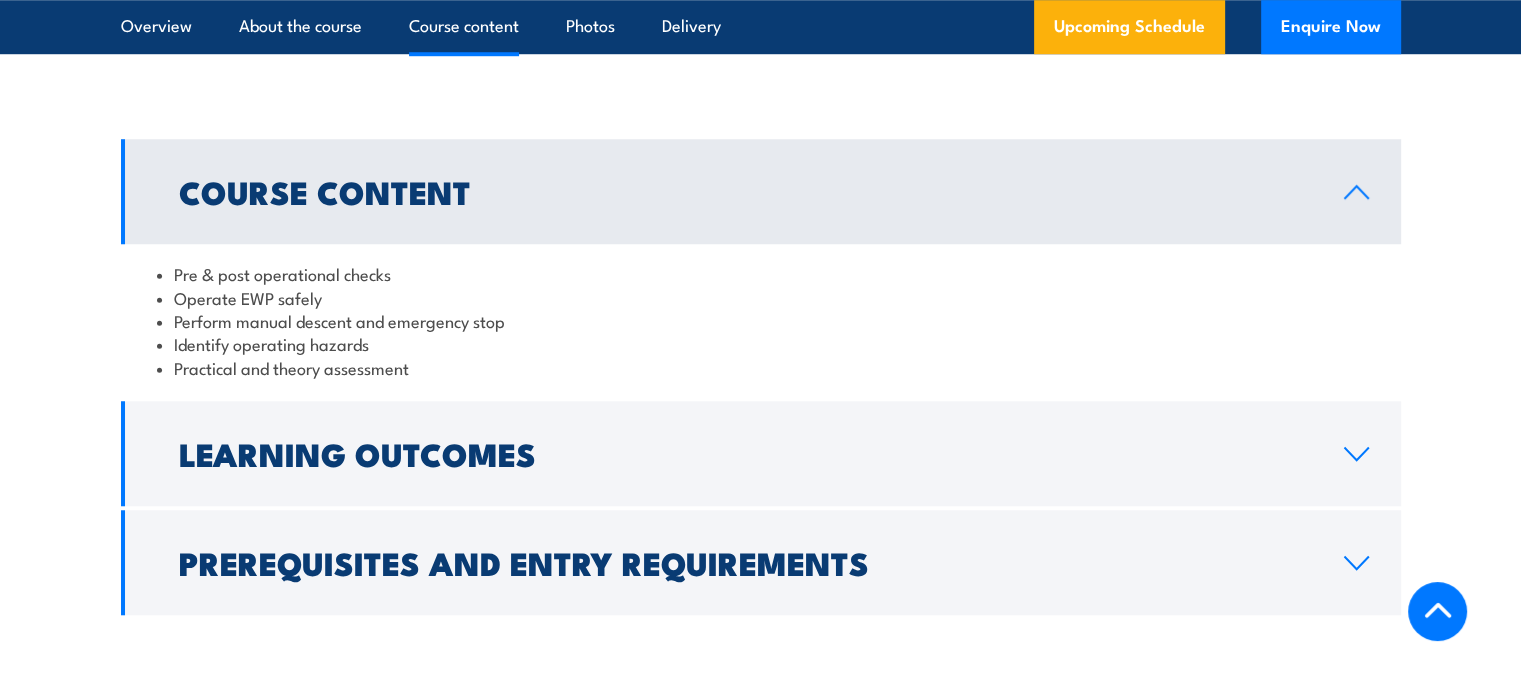 scroll, scrollTop: 1599, scrollLeft: 0, axis: vertical 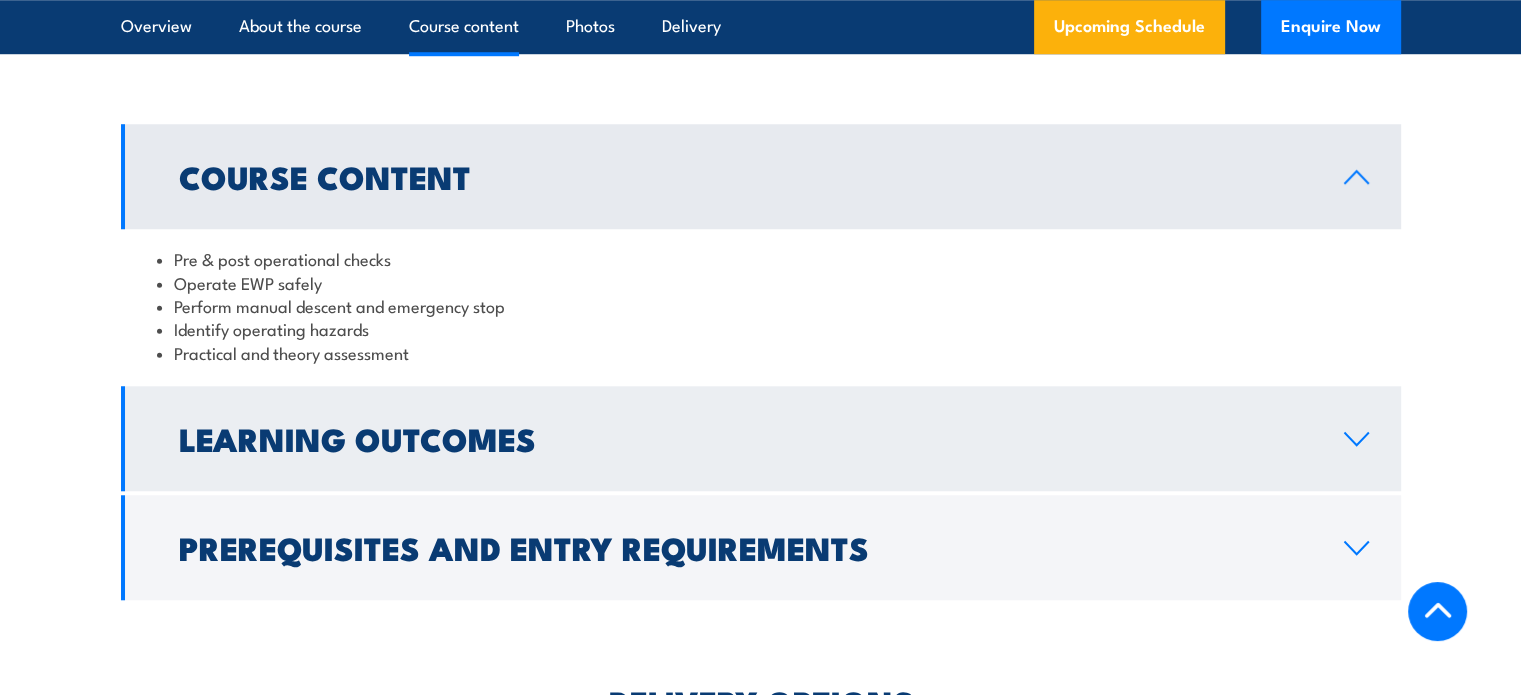 click 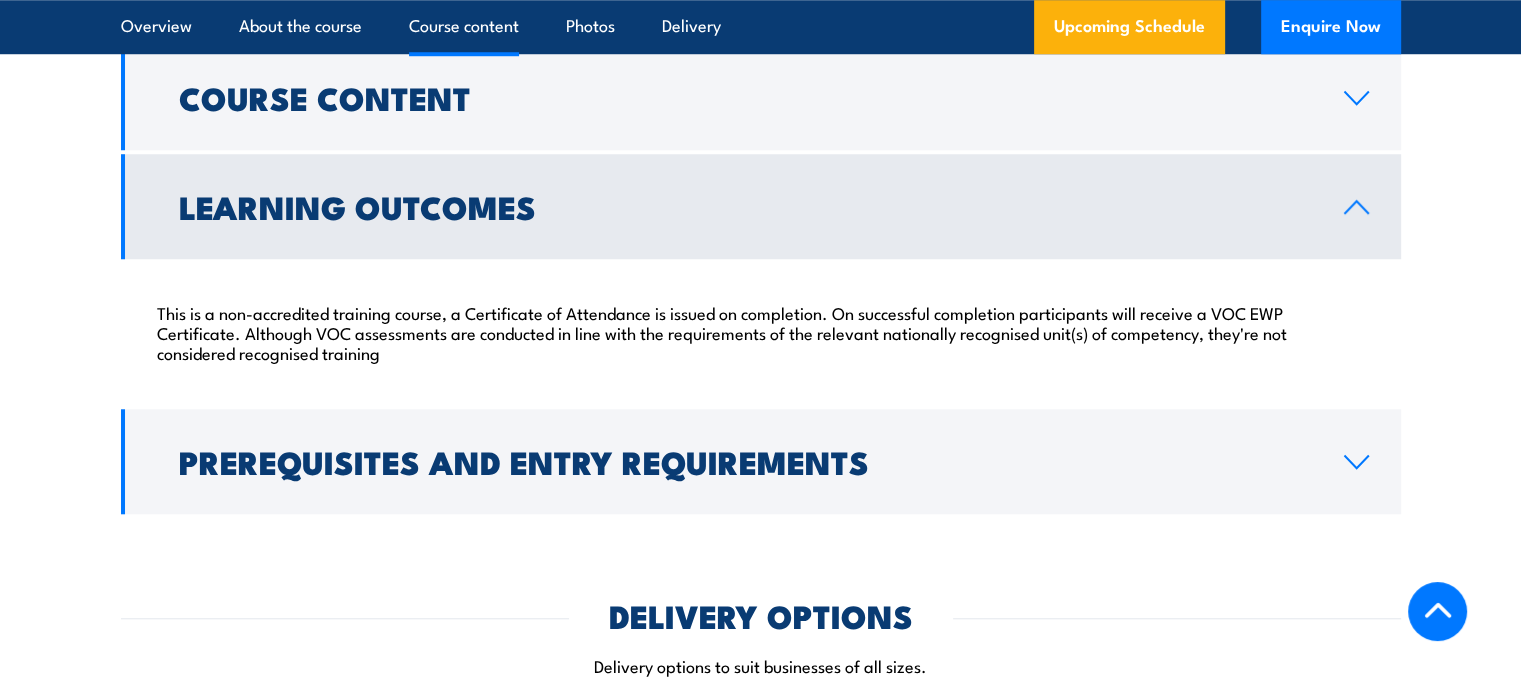 scroll, scrollTop: 1799, scrollLeft: 0, axis: vertical 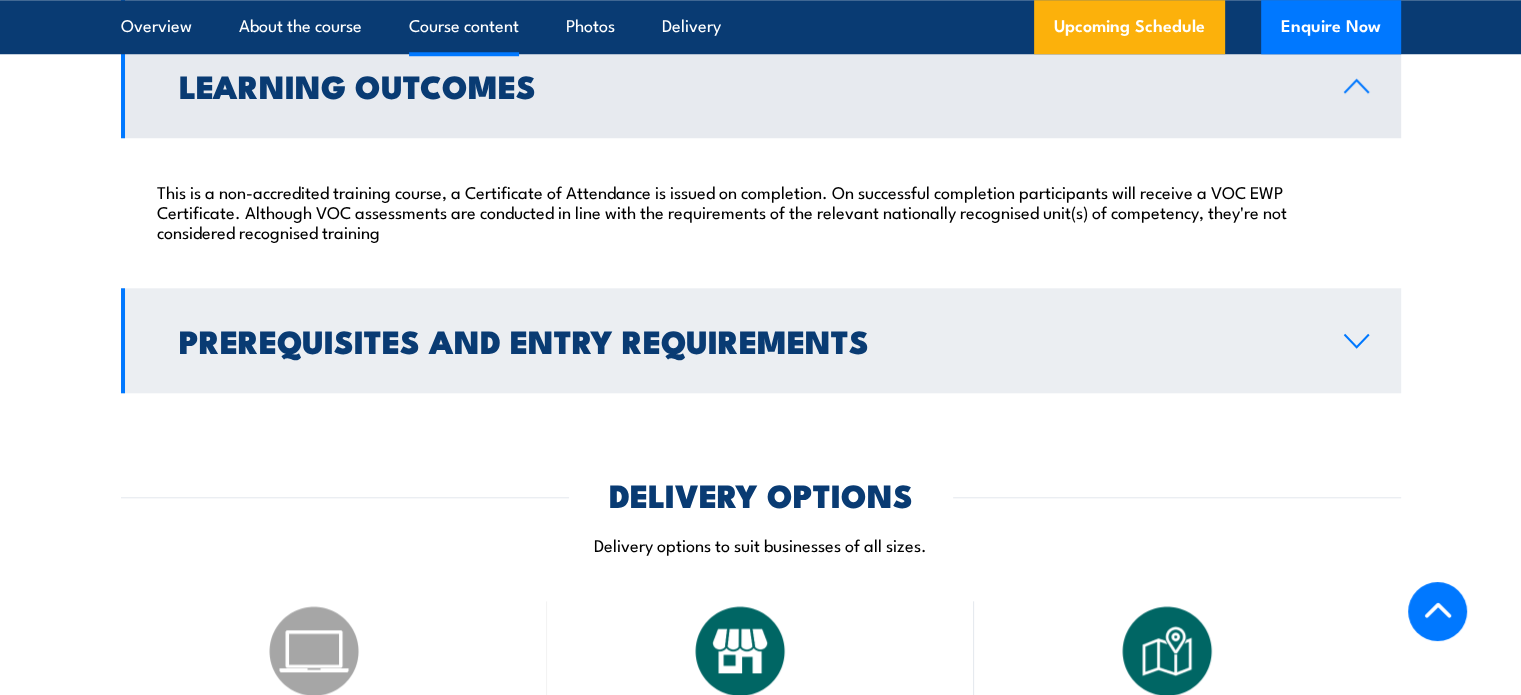 click 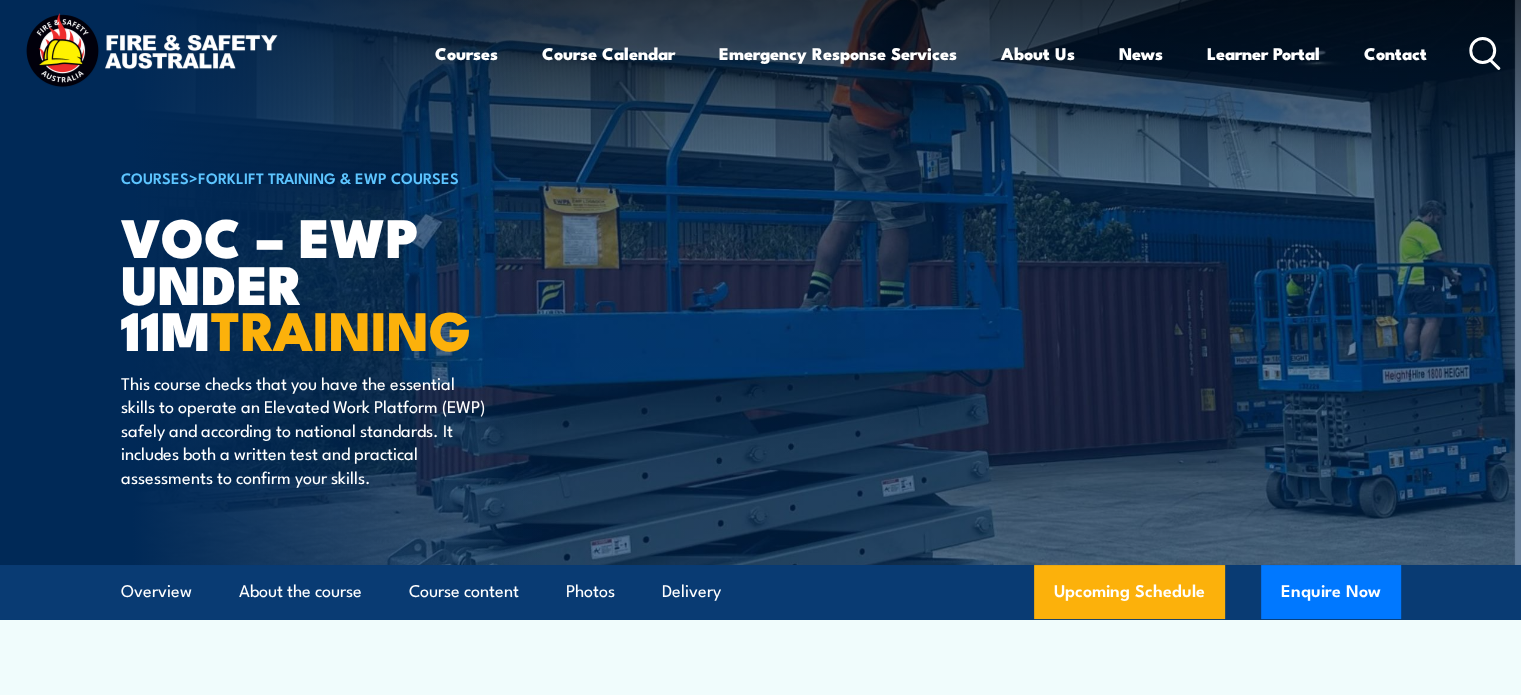 scroll, scrollTop: 0, scrollLeft: 0, axis: both 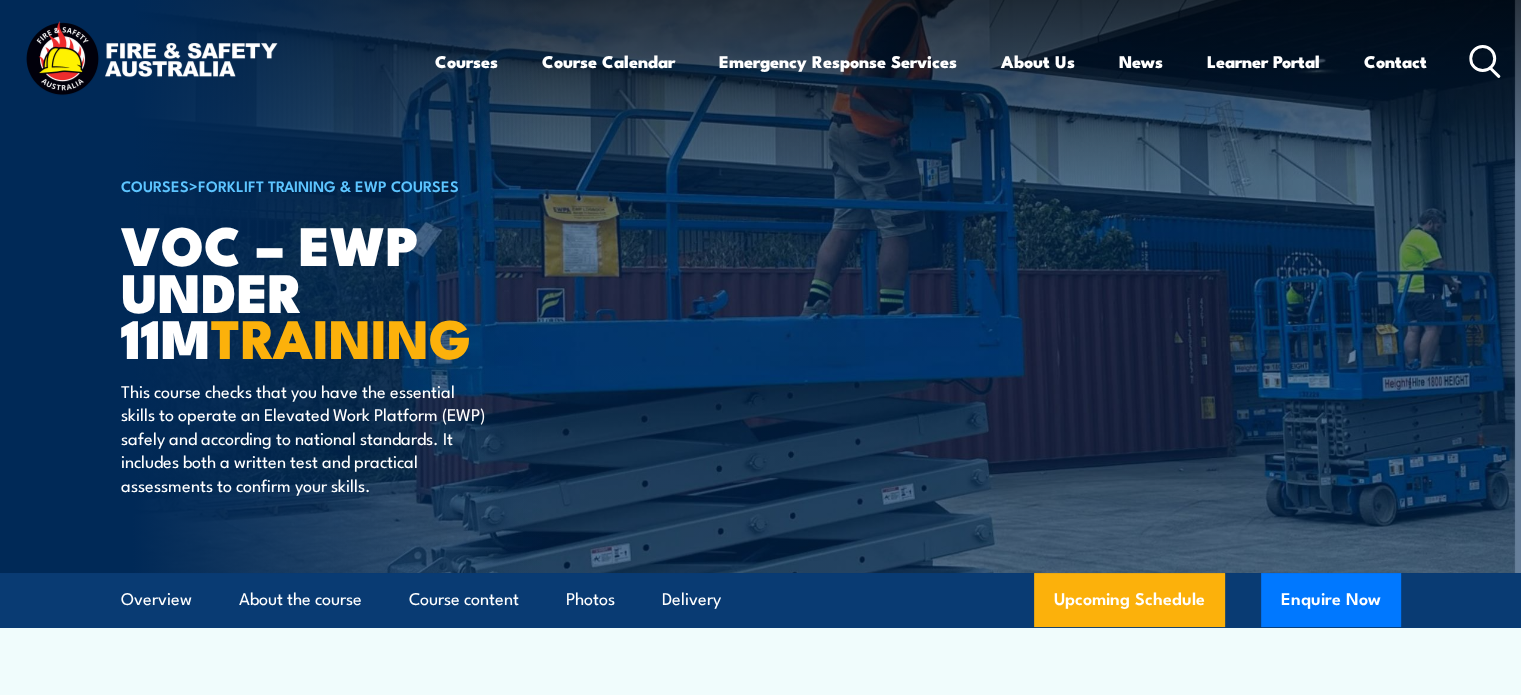 click 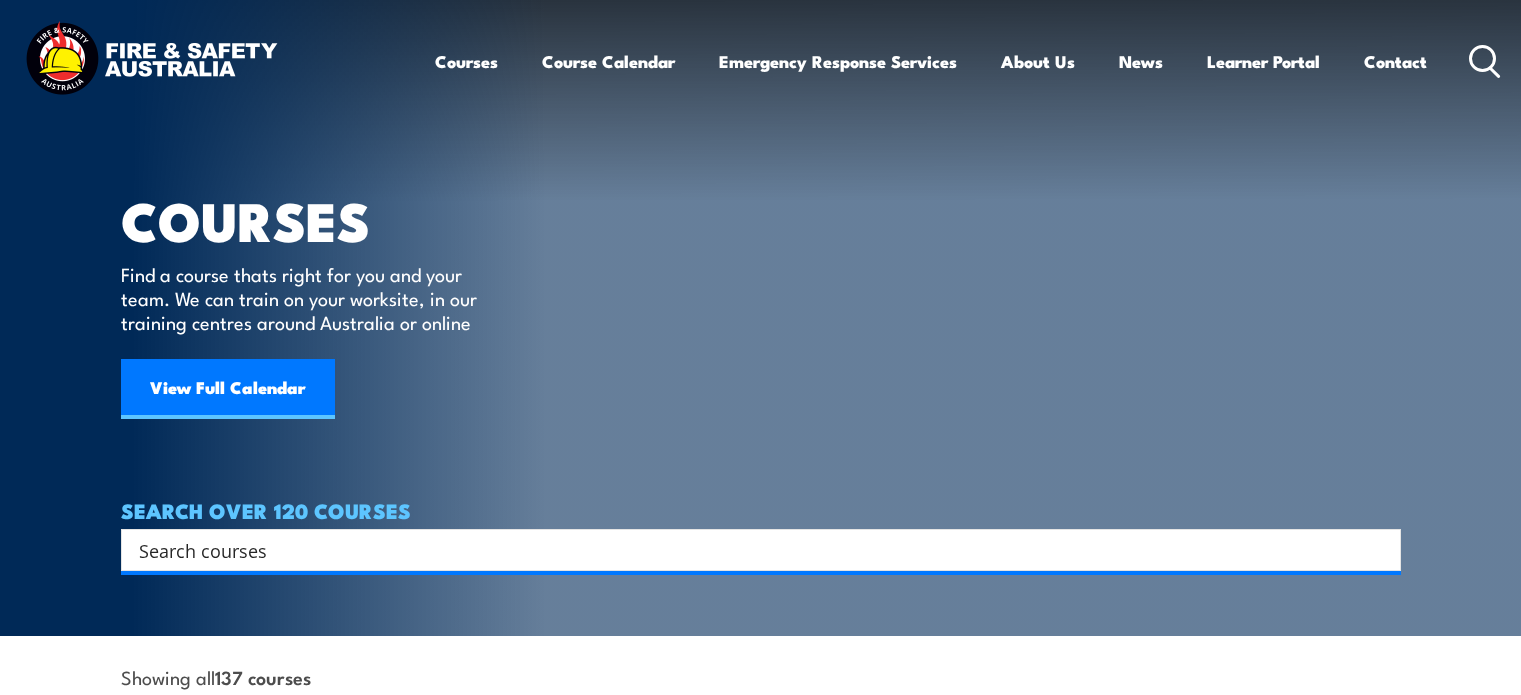 scroll, scrollTop: 0, scrollLeft: 0, axis: both 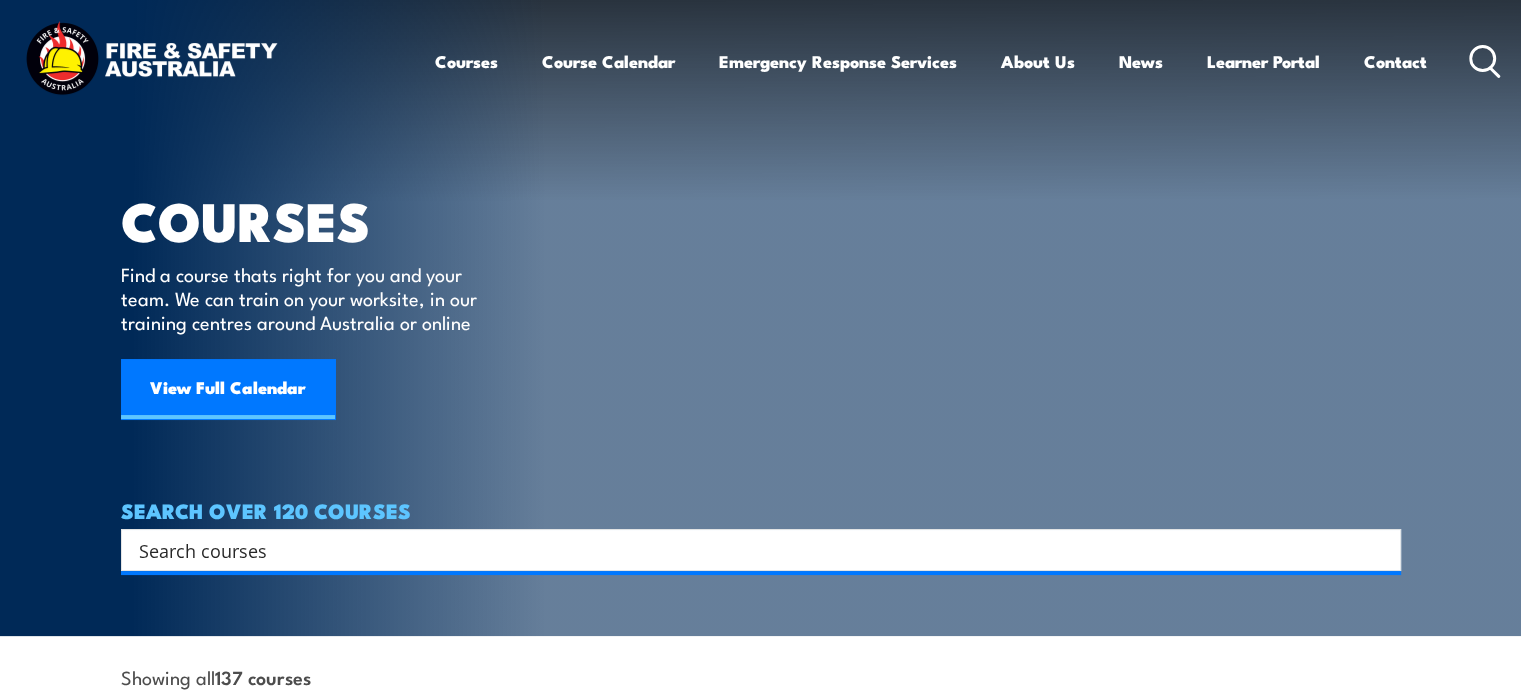 click 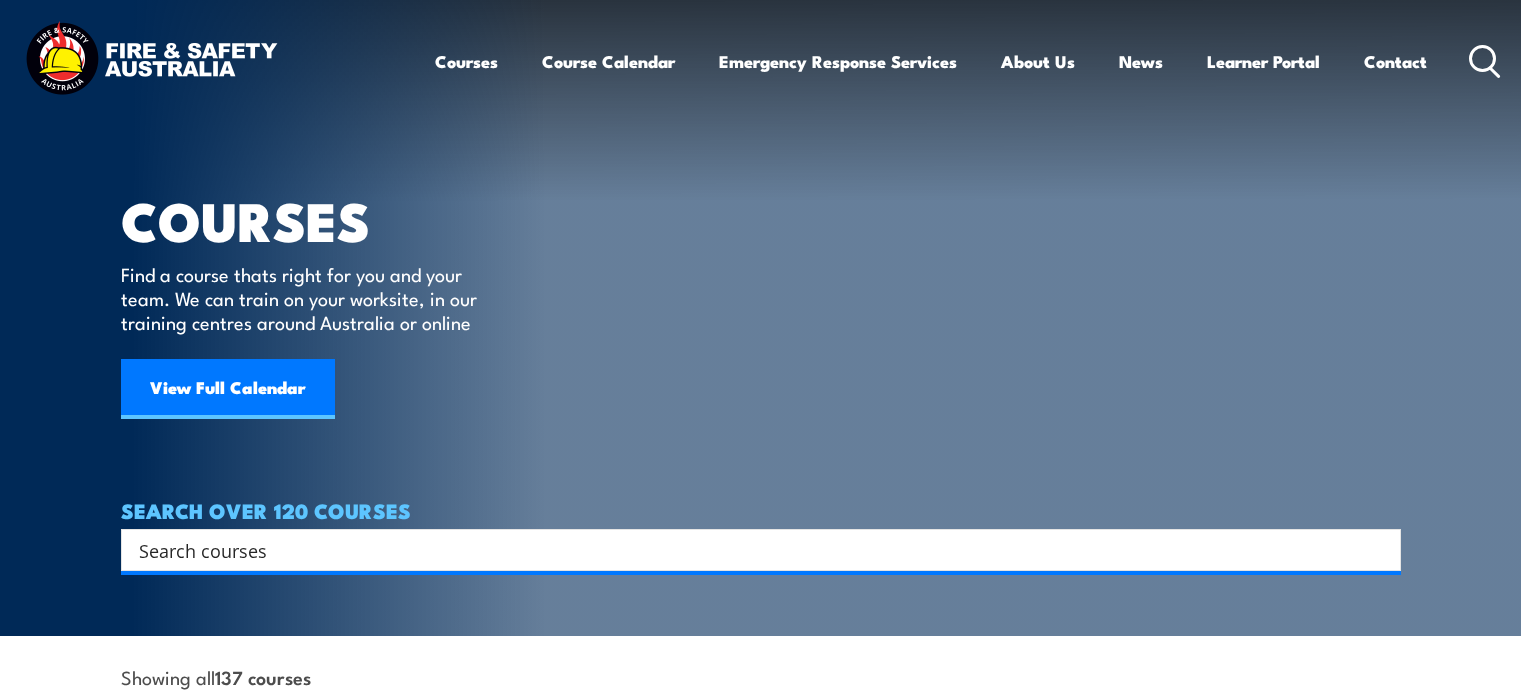scroll, scrollTop: 0, scrollLeft: 0, axis: both 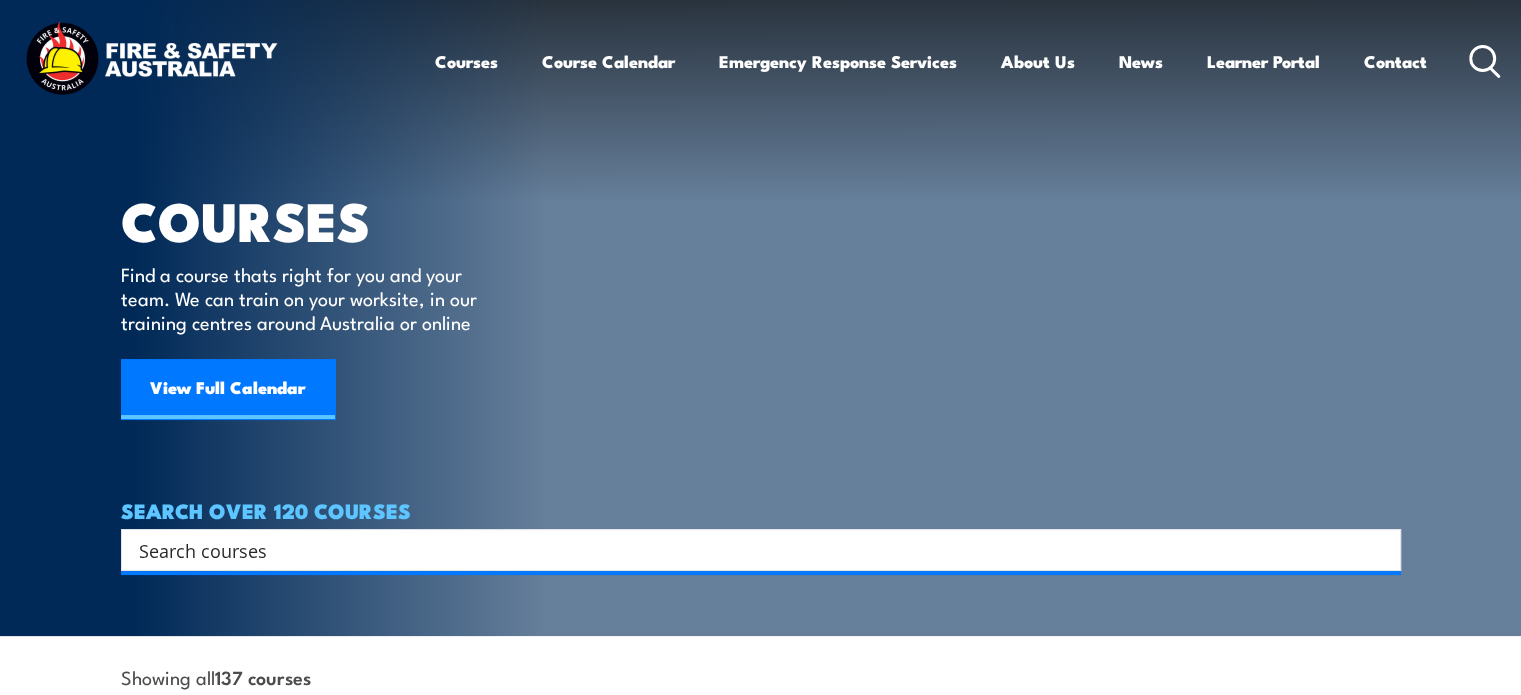 click on "Search" at bounding box center (761, 550) 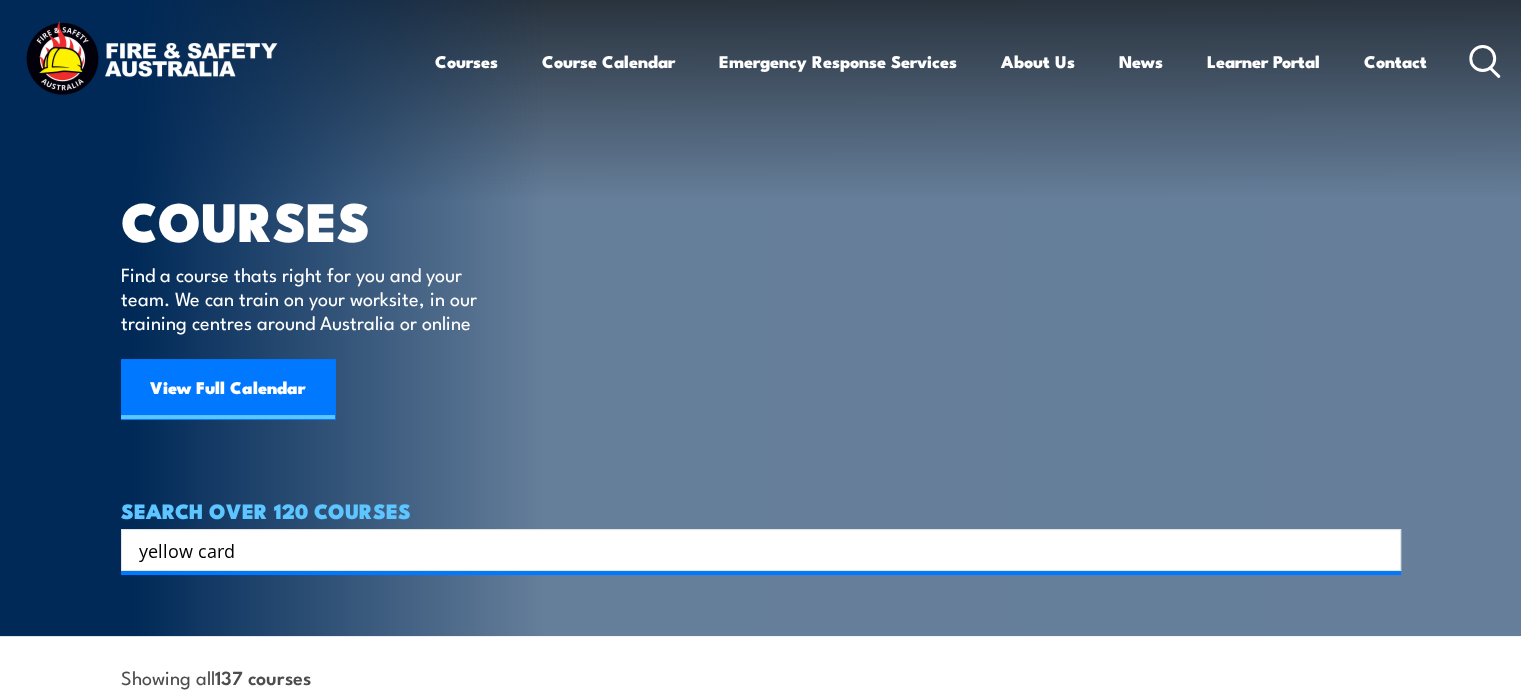 type on "yellow card" 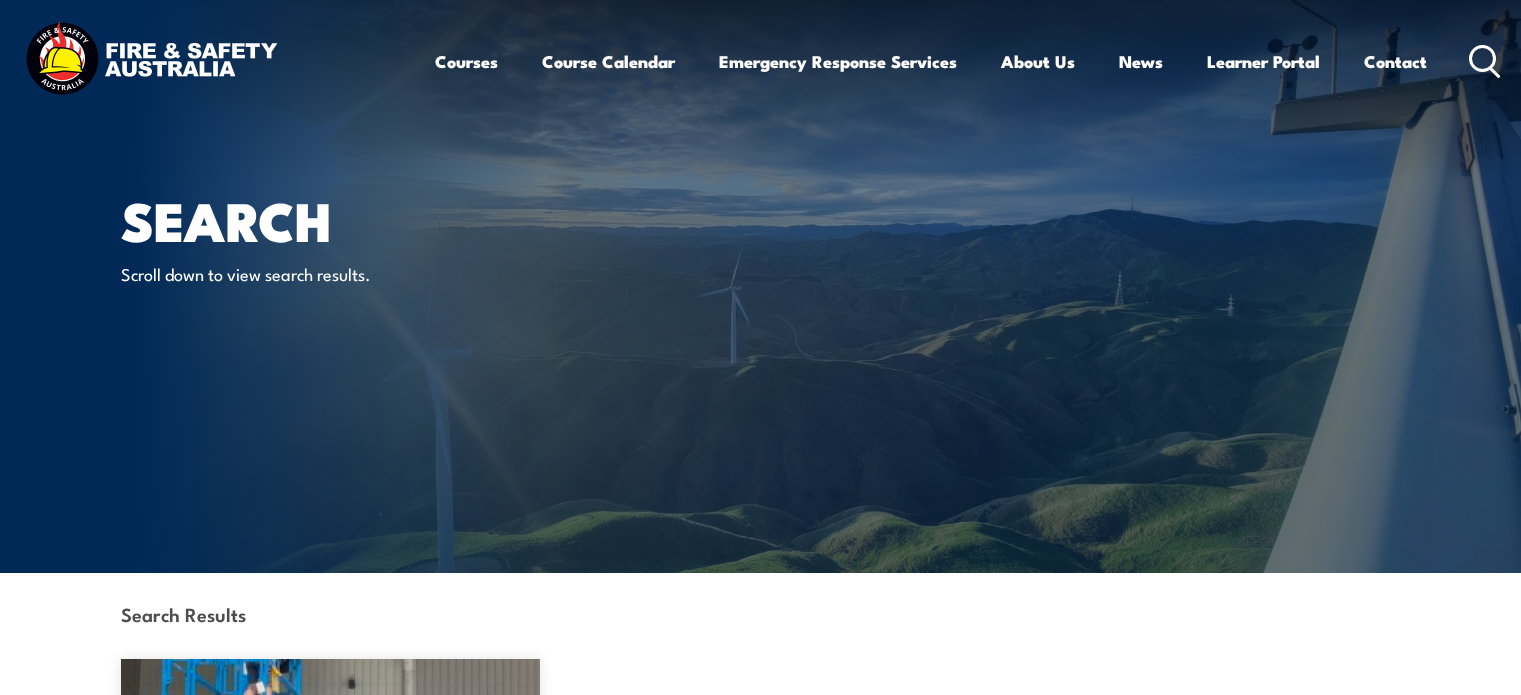 scroll, scrollTop: 0, scrollLeft: 0, axis: both 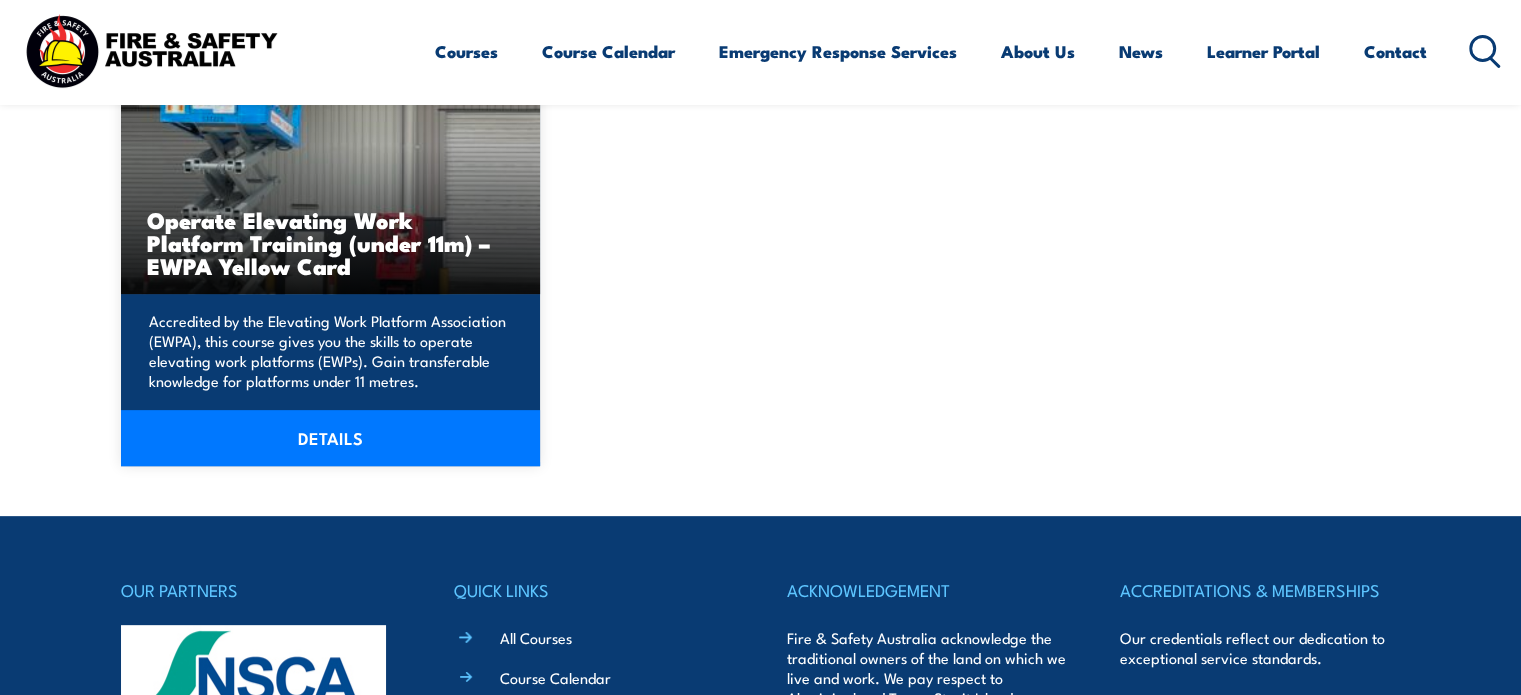 click on "DETAILS" at bounding box center (331, 438) 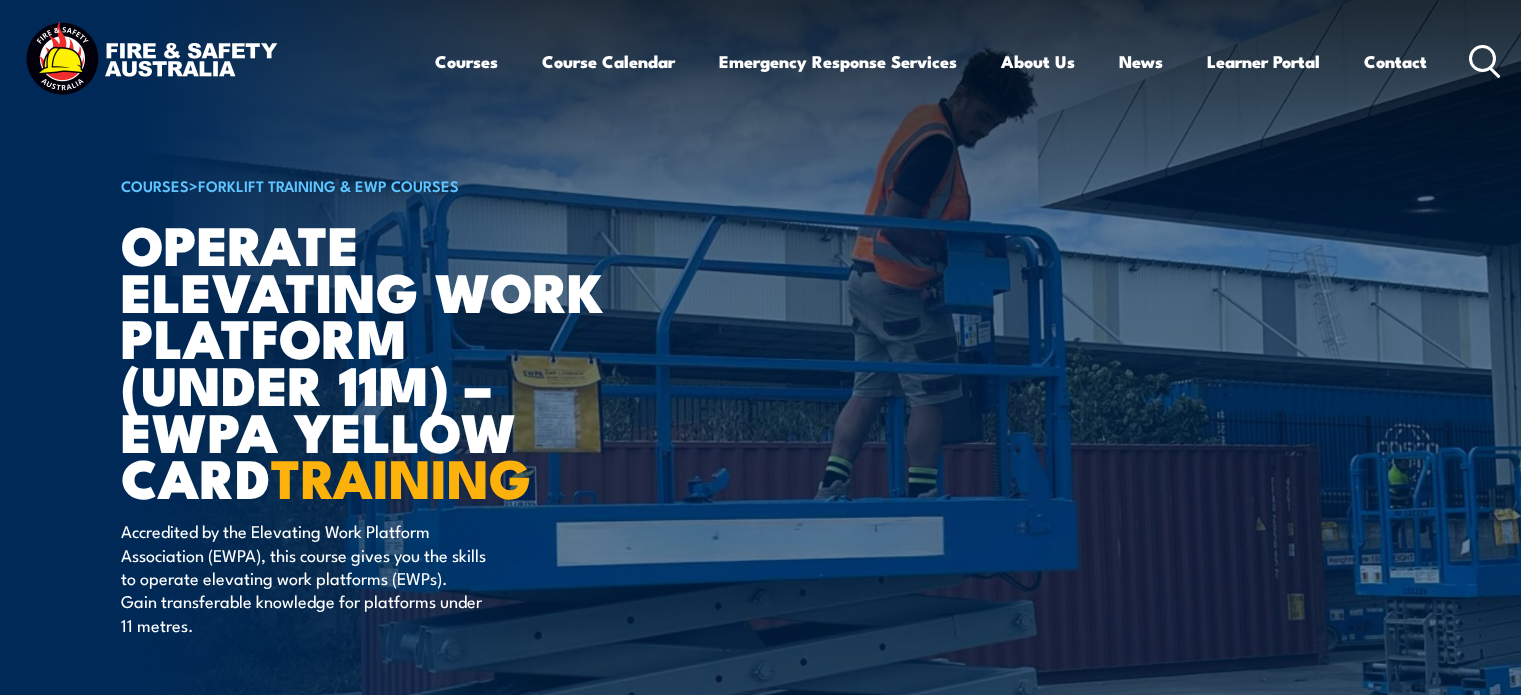 scroll, scrollTop: 0, scrollLeft: 0, axis: both 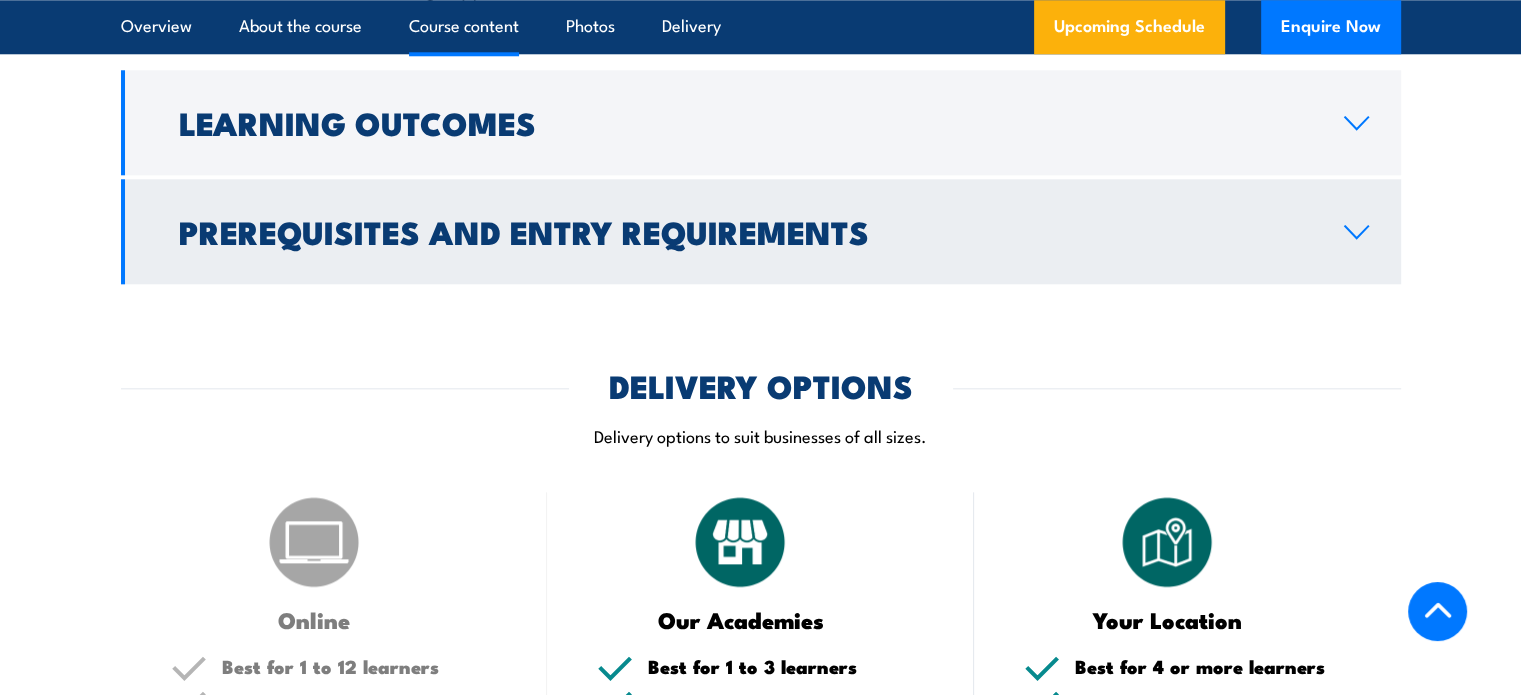 click 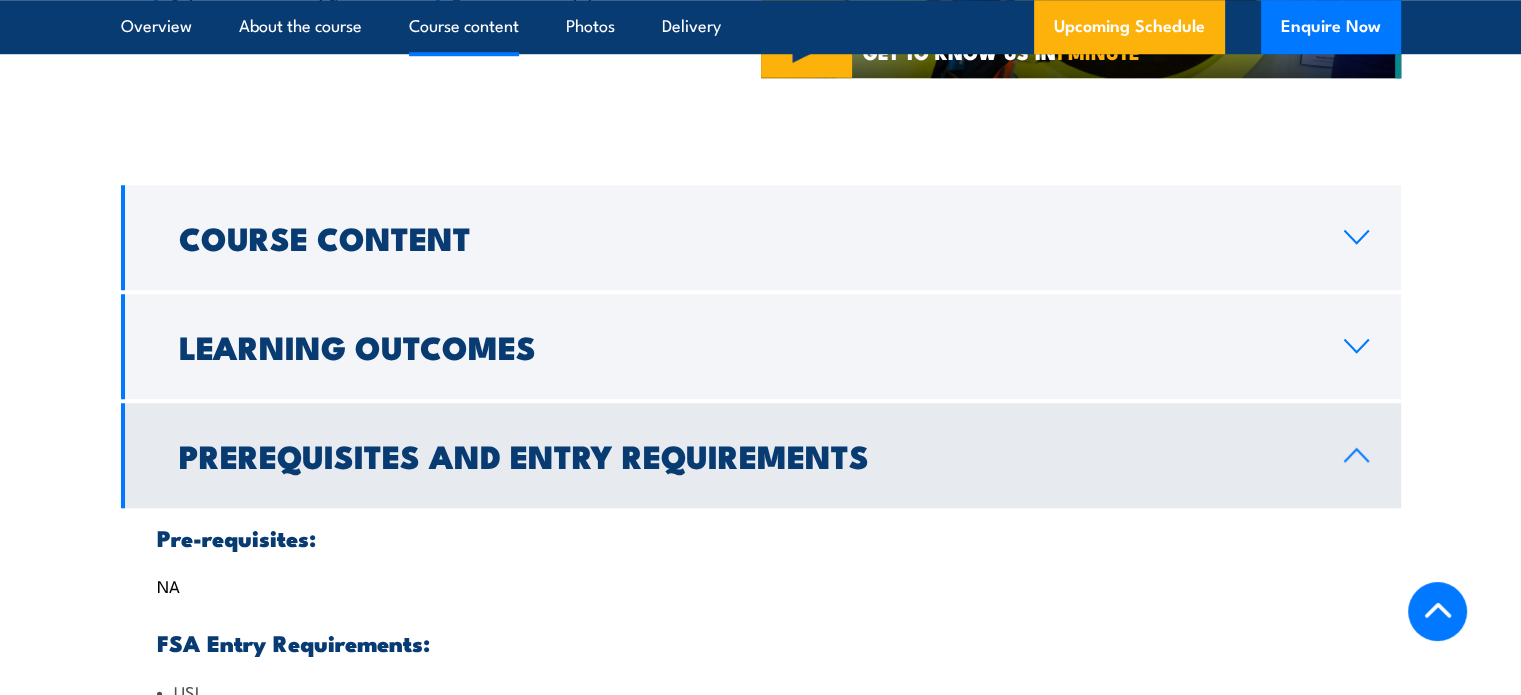 scroll, scrollTop: 1553, scrollLeft: 0, axis: vertical 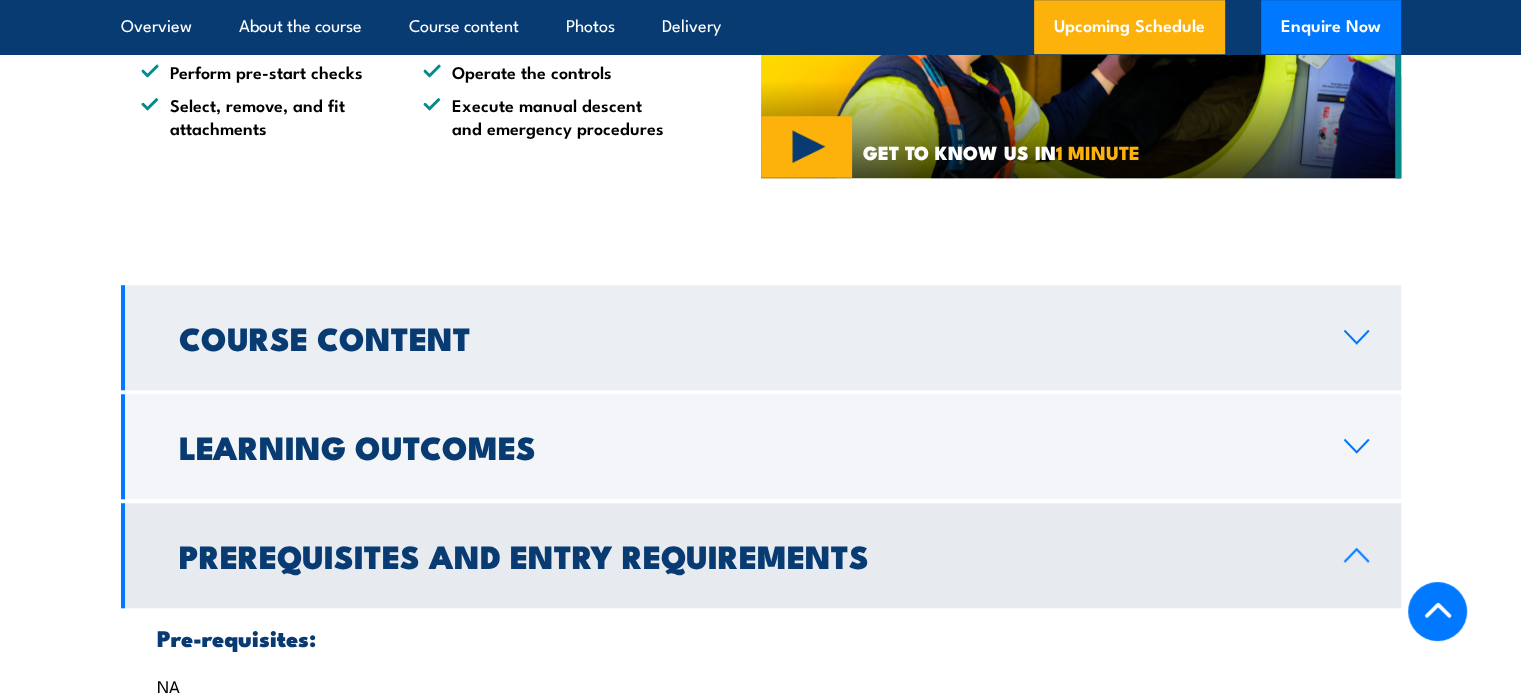 click 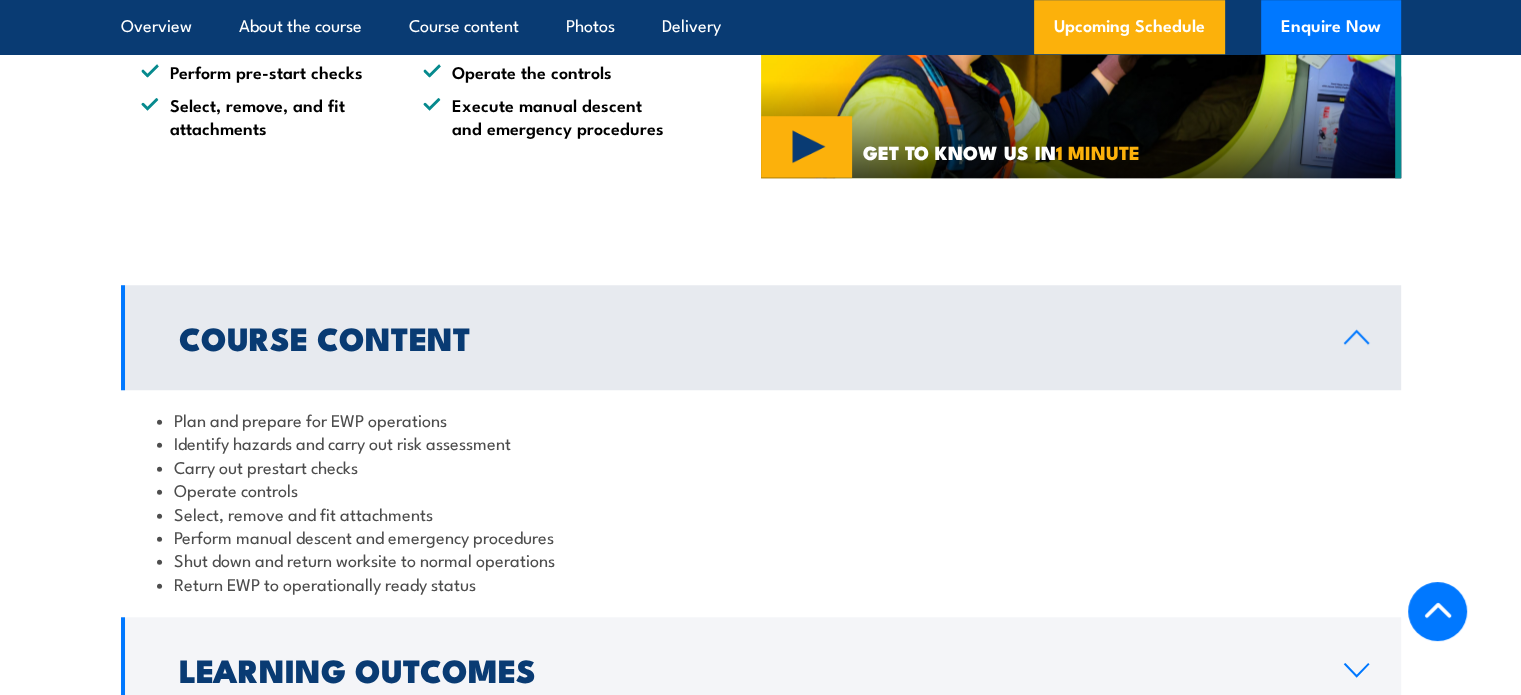 click on "Shut down and return worksite to normal operations" at bounding box center [761, 559] 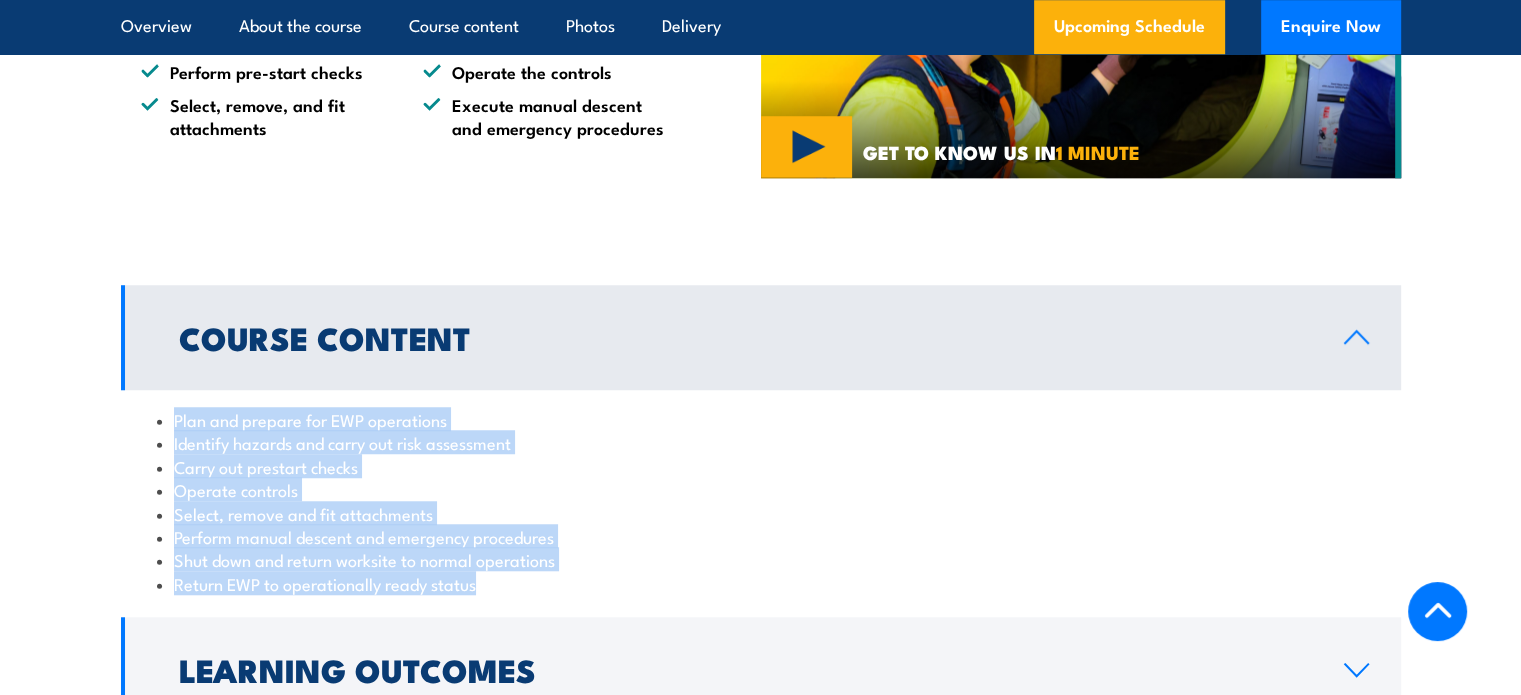 drag, startPoint x: 522, startPoint y: 579, endPoint x: 168, endPoint y: 429, distance: 384.46848 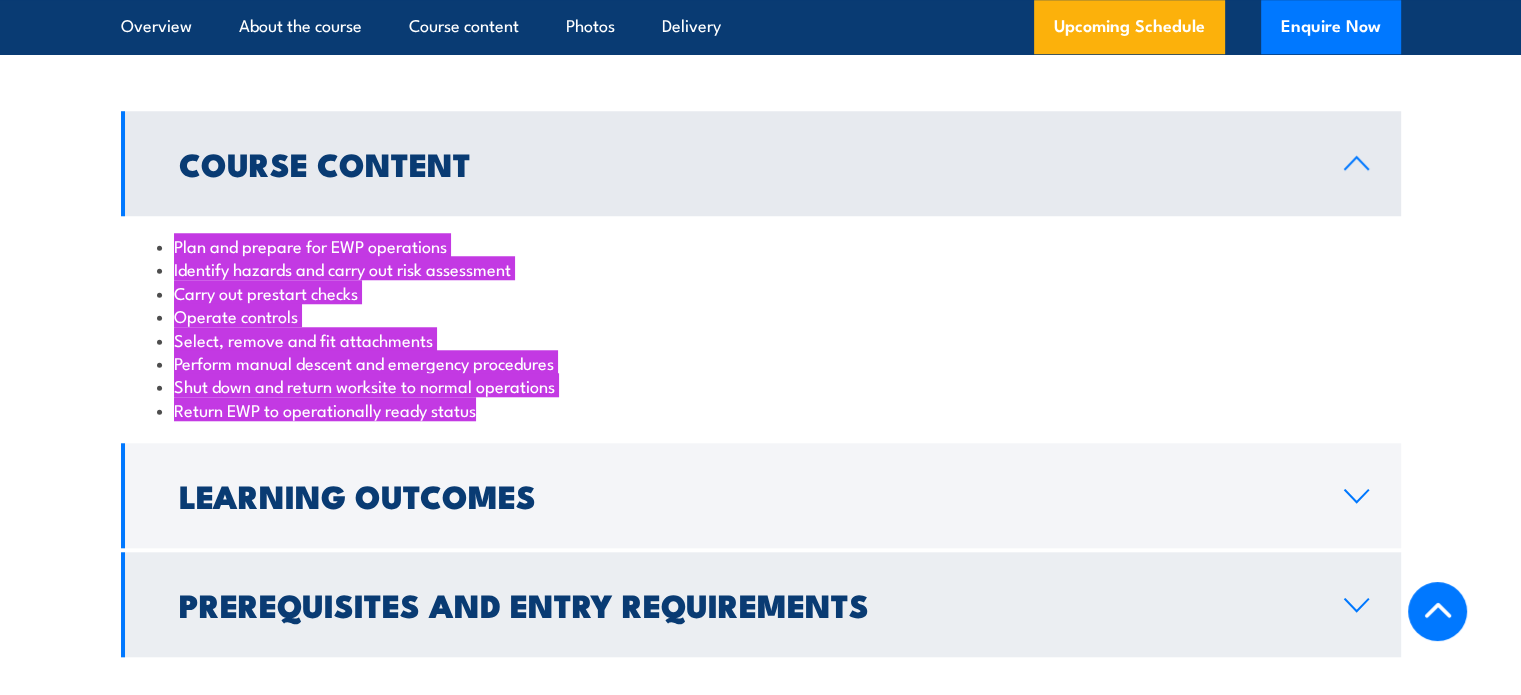 scroll, scrollTop: 1853, scrollLeft: 0, axis: vertical 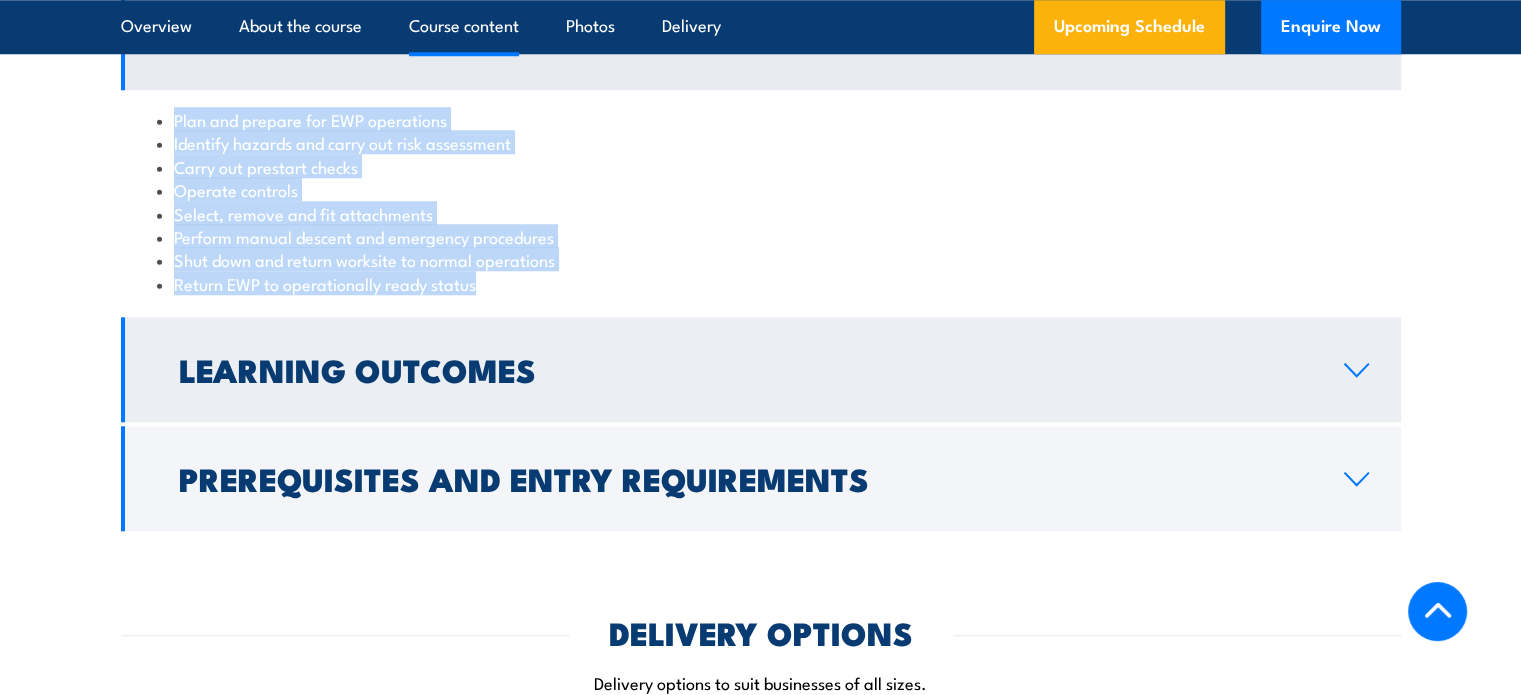 click 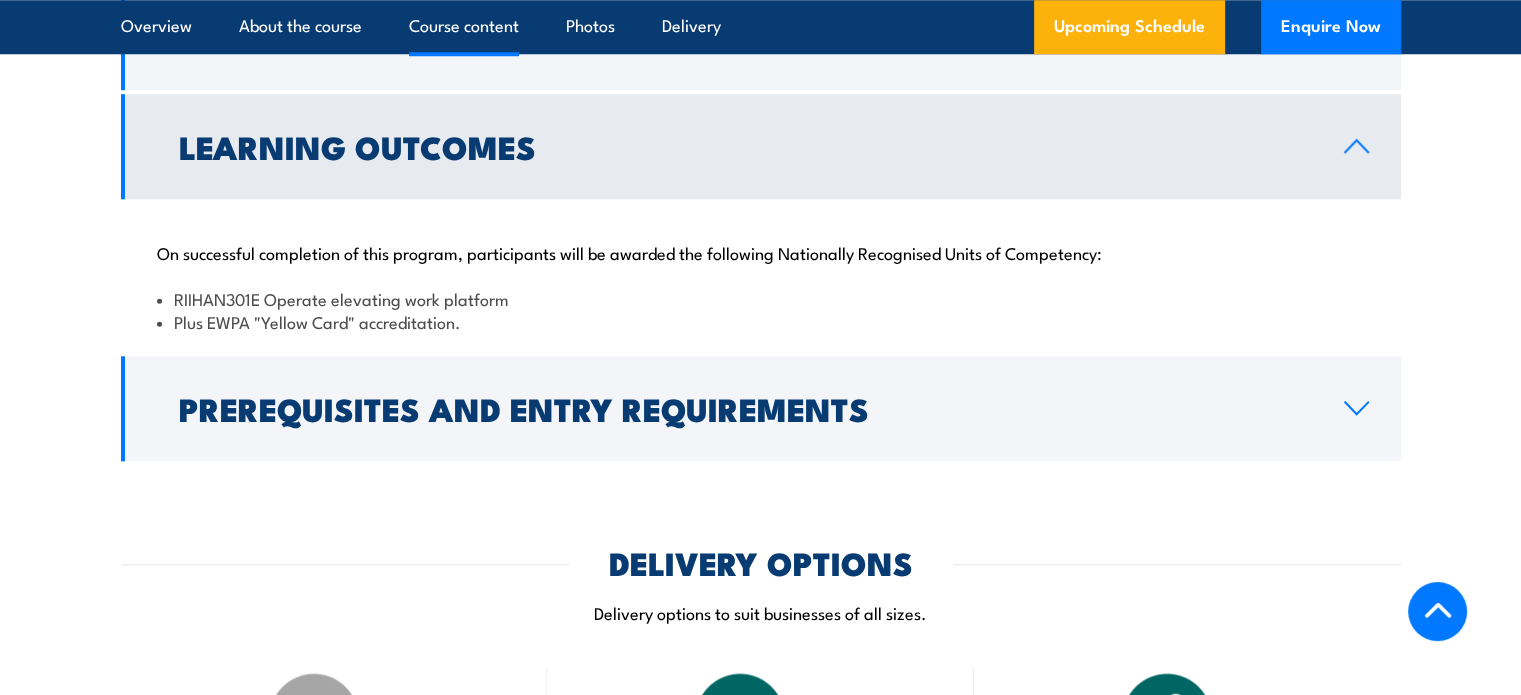 click on "On successful completion of this program, participants will be awarded the following Nationally Recognised Units of Competency:
RIIHAN301E Operate elevating work platform
Plus EWPA "Yellow Card" accreditation." at bounding box center [761, 275] 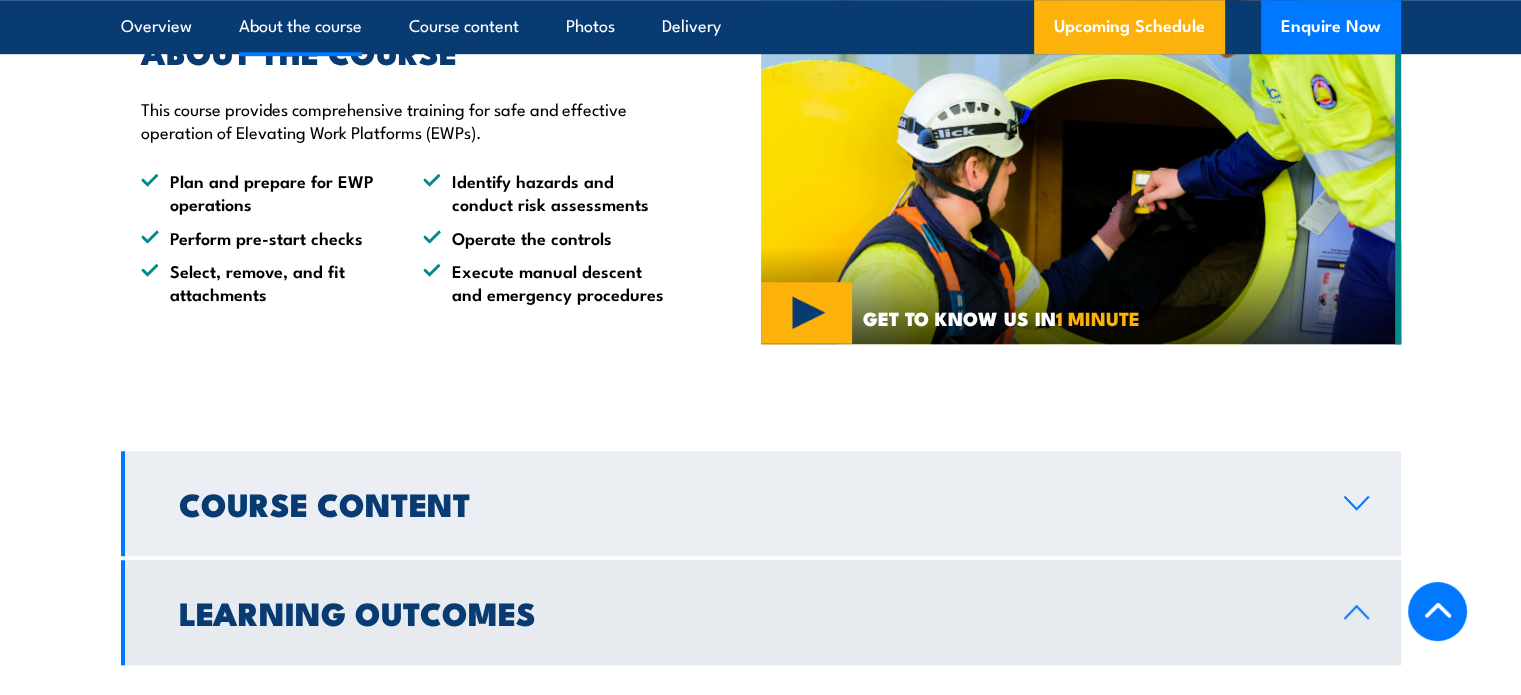 scroll, scrollTop: 1353, scrollLeft: 0, axis: vertical 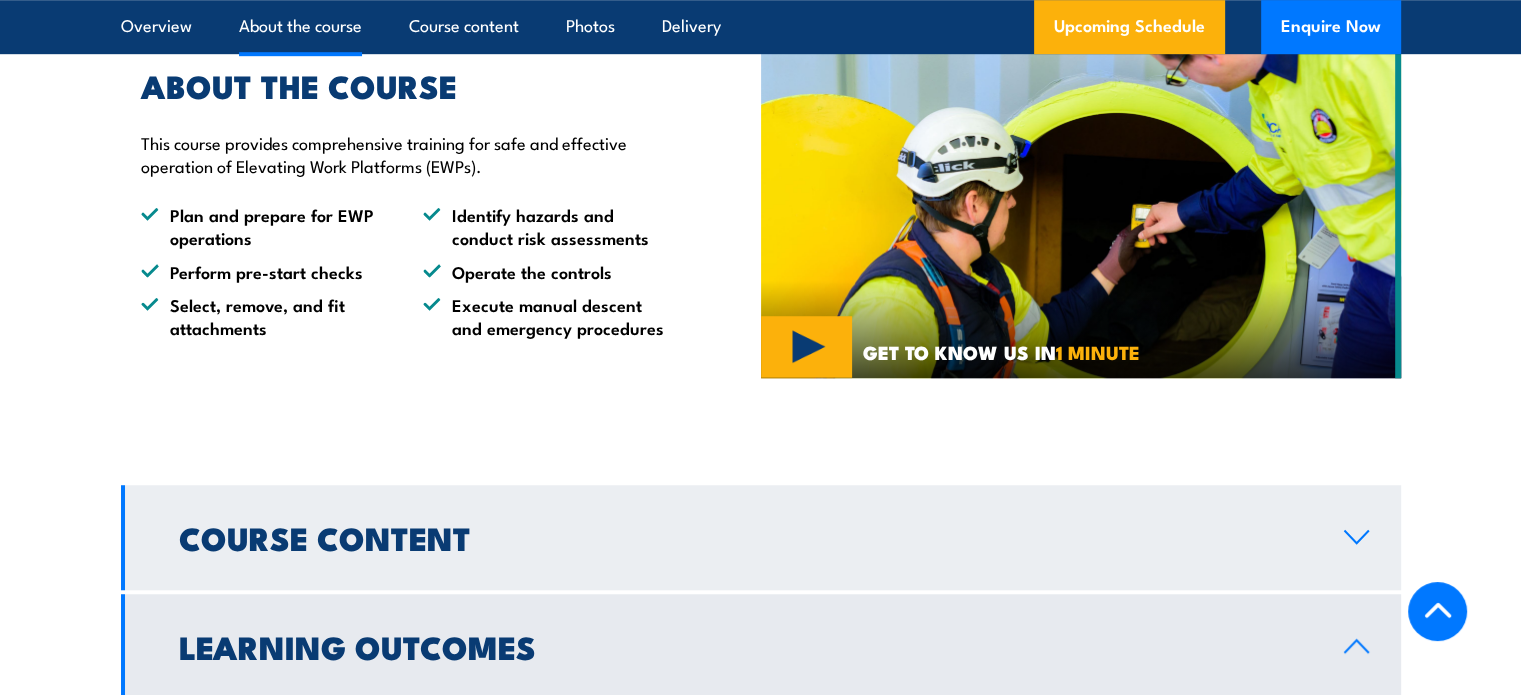 click 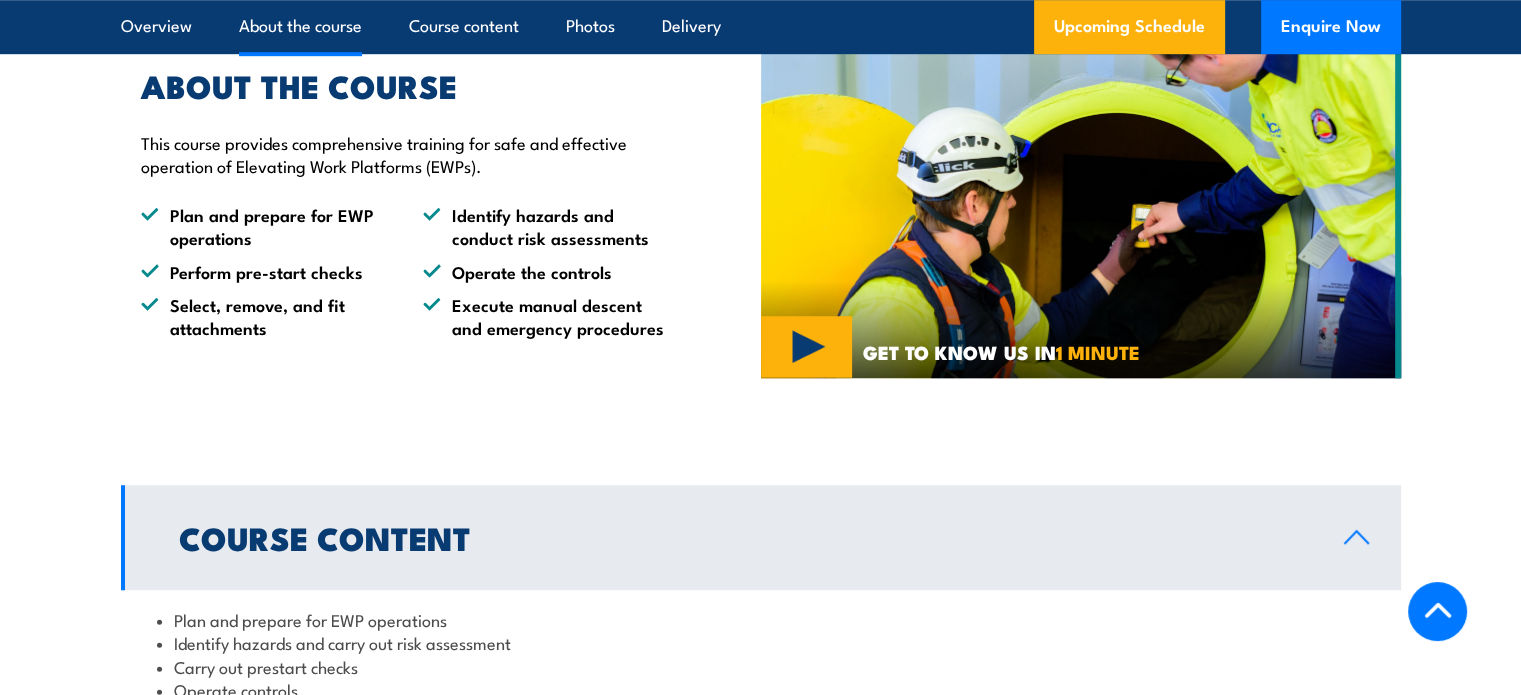 scroll, scrollTop: 1553, scrollLeft: 0, axis: vertical 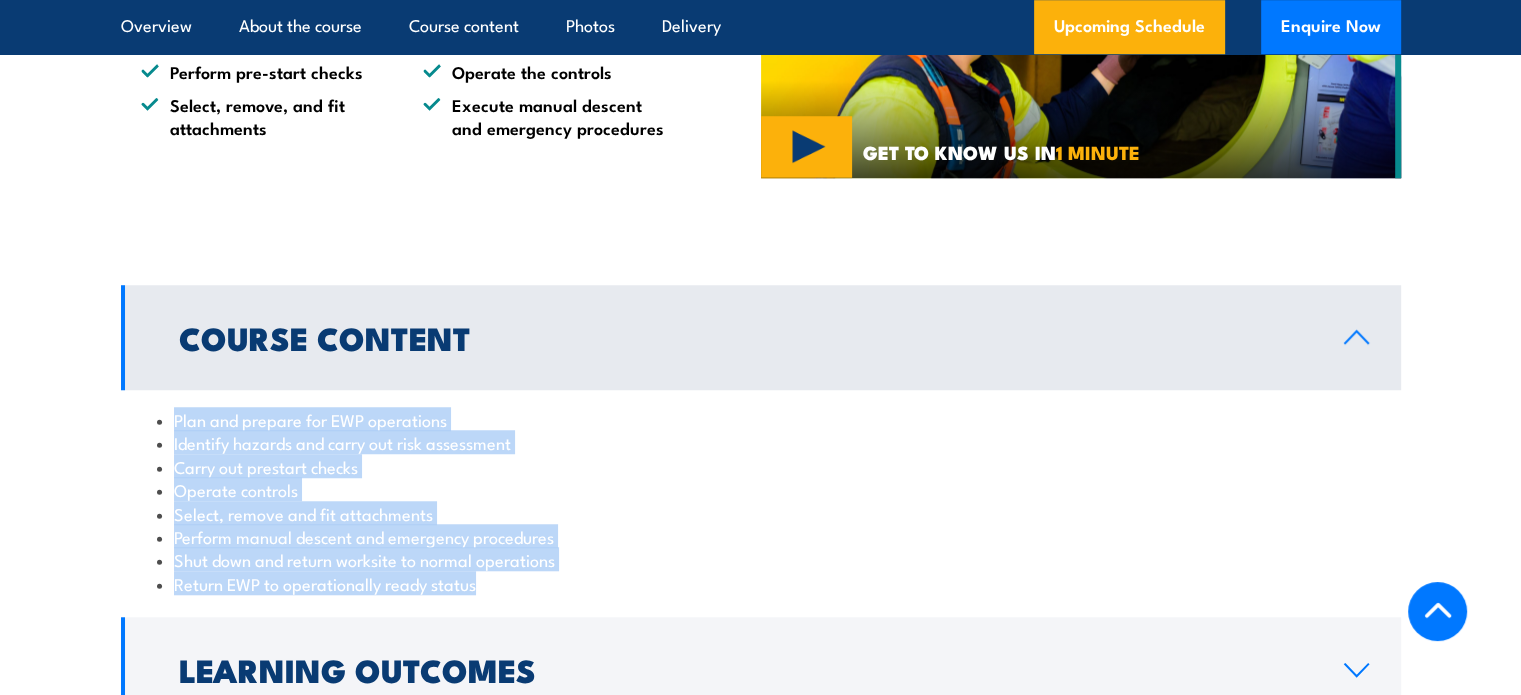 drag, startPoint x: 495, startPoint y: 587, endPoint x: 148, endPoint y: 403, distance: 392.76584 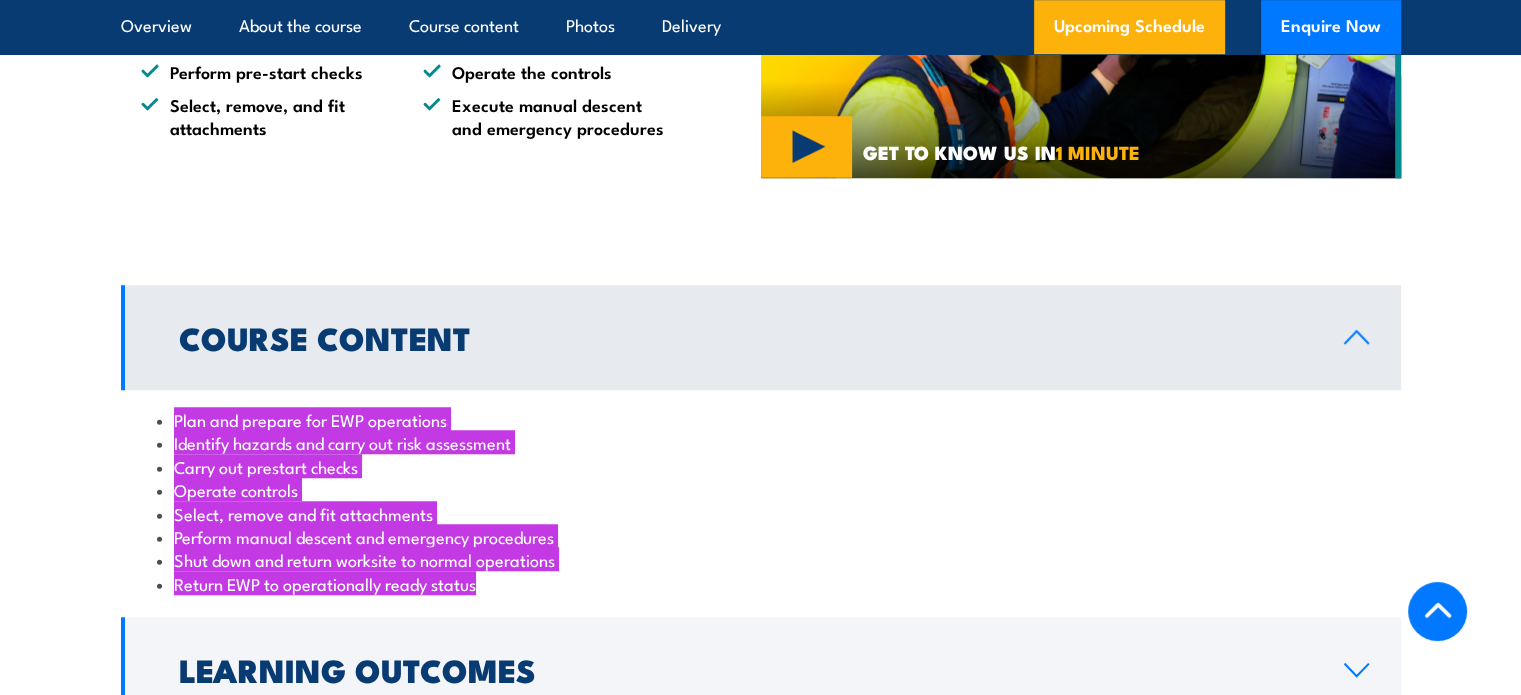 scroll, scrollTop: 1753, scrollLeft: 0, axis: vertical 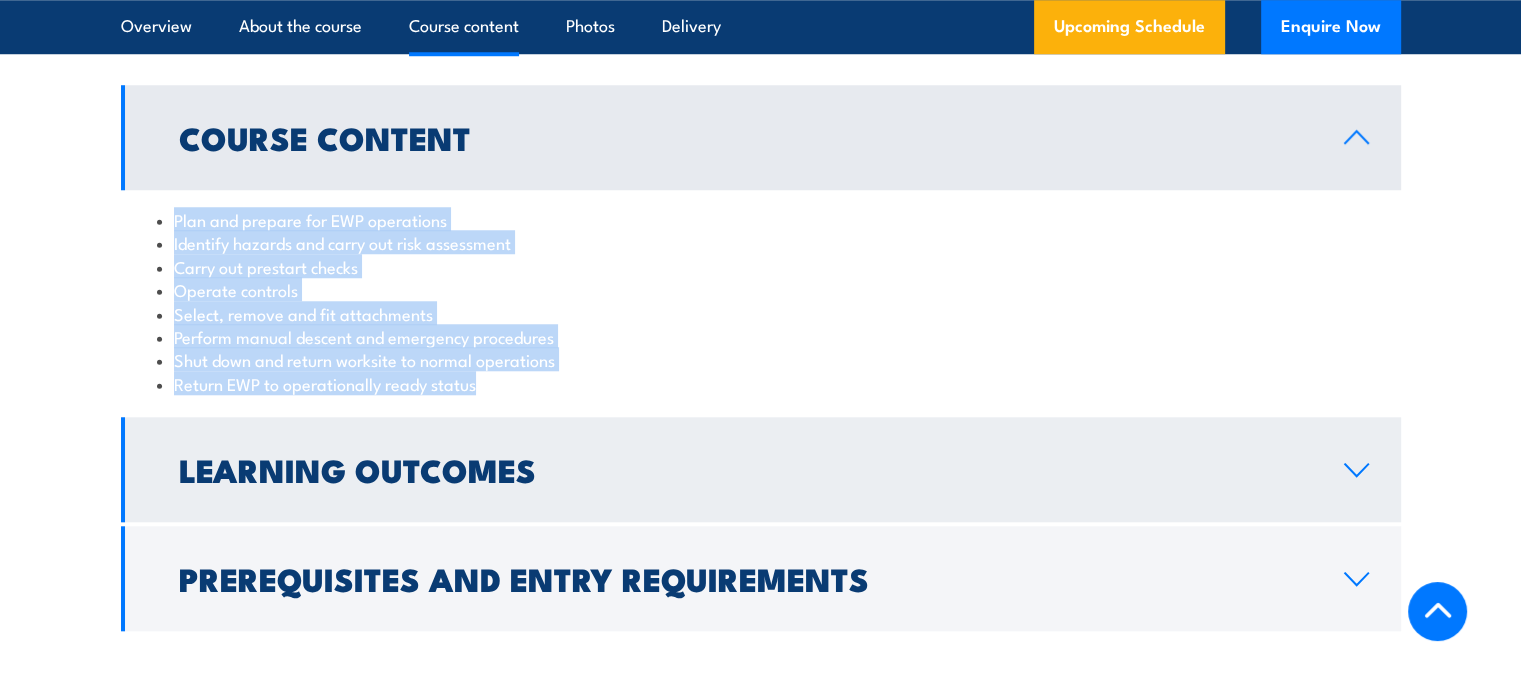 click 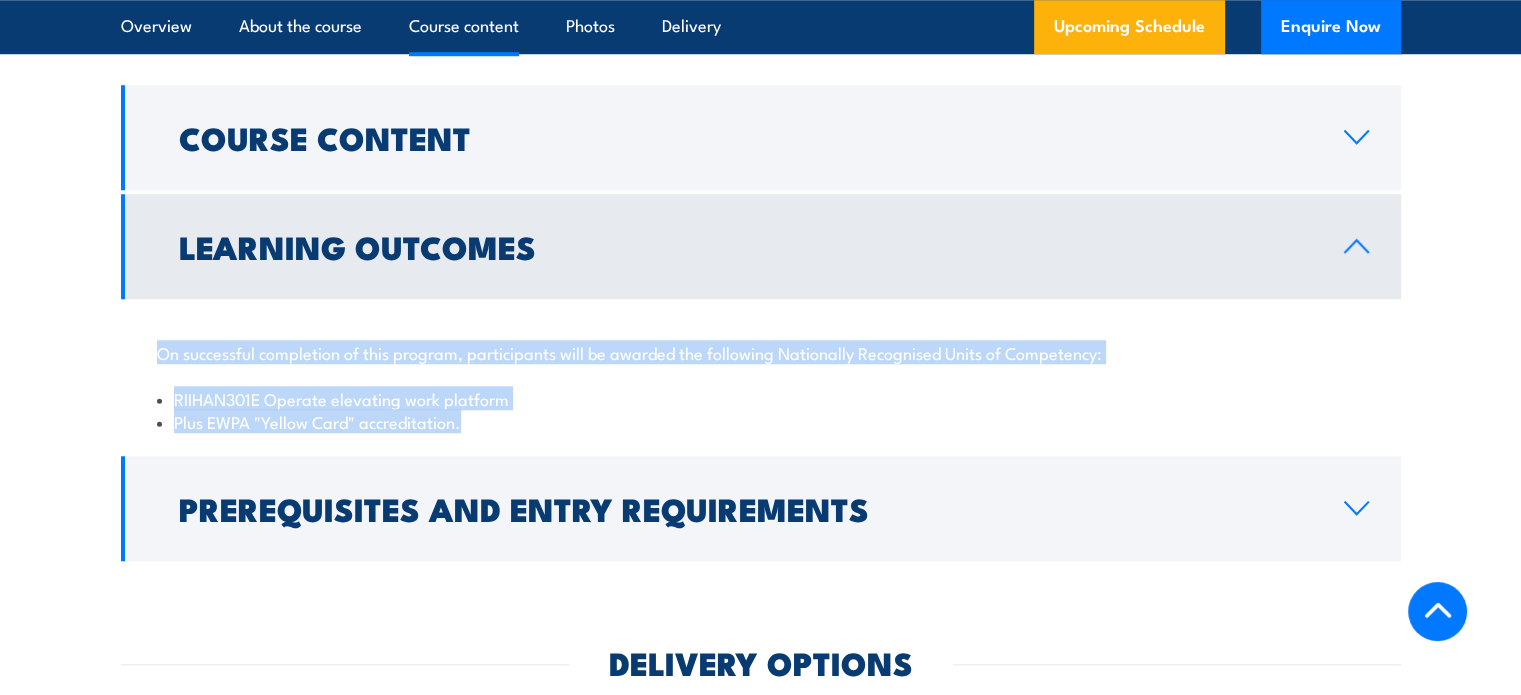 drag, startPoint x: 480, startPoint y: 429, endPoint x: 121, endPoint y: 331, distance: 372.13574 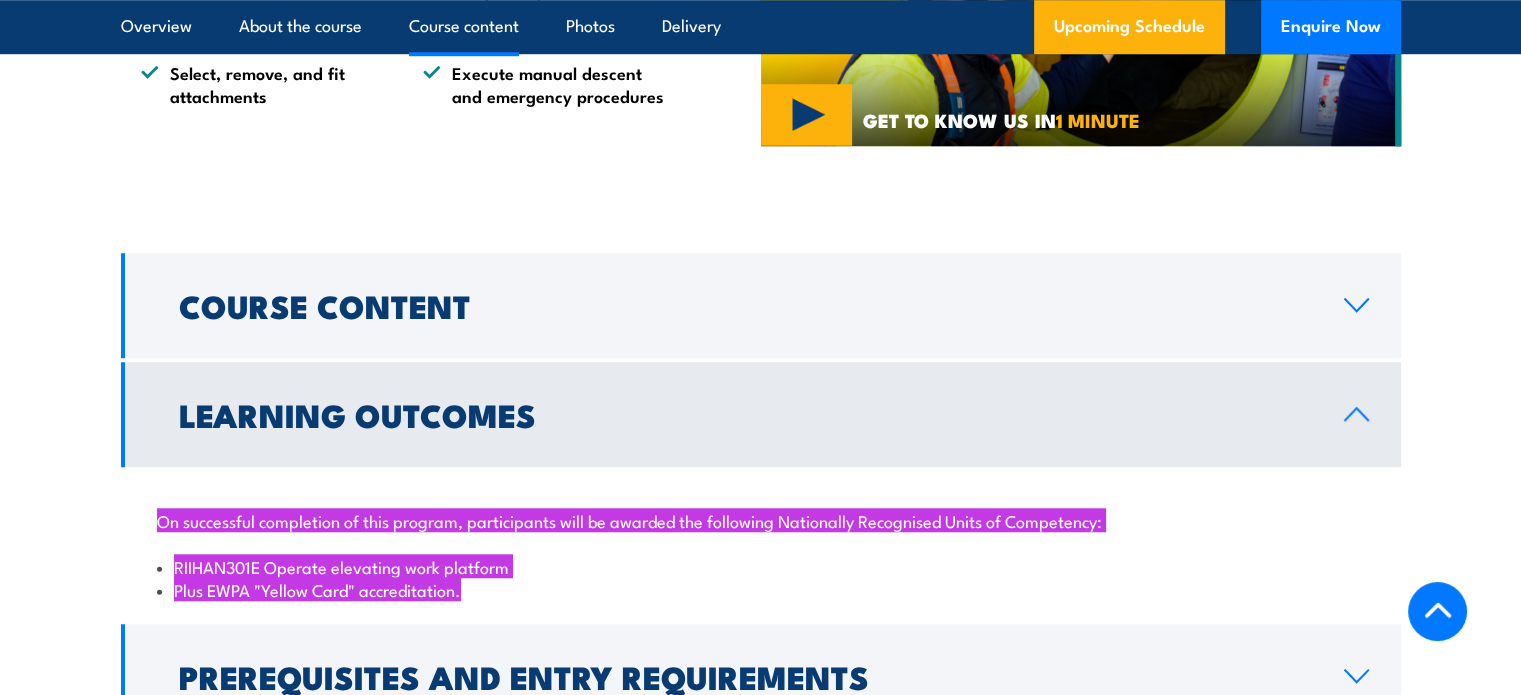 scroll, scrollTop: 1553, scrollLeft: 0, axis: vertical 